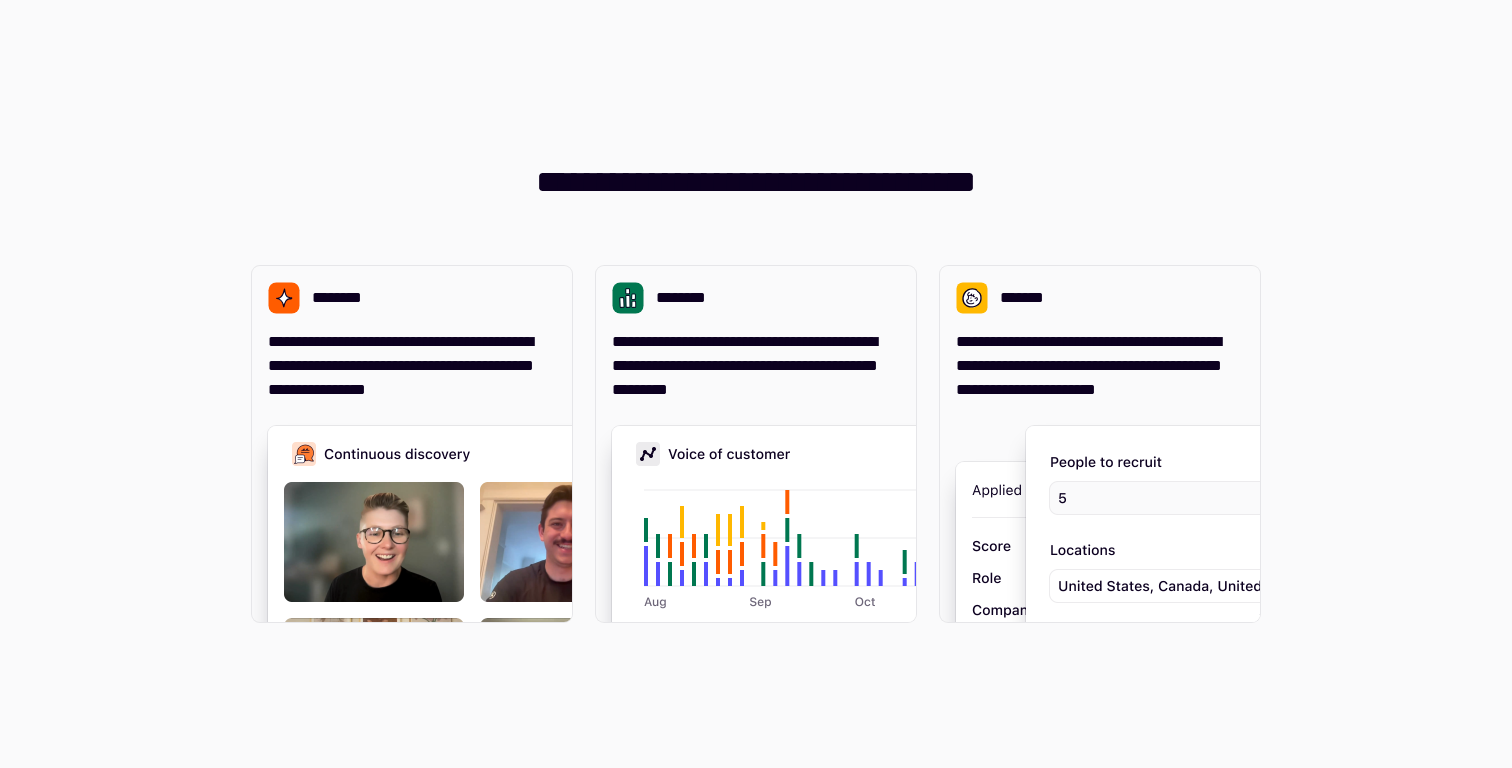 scroll, scrollTop: 0, scrollLeft: 0, axis: both 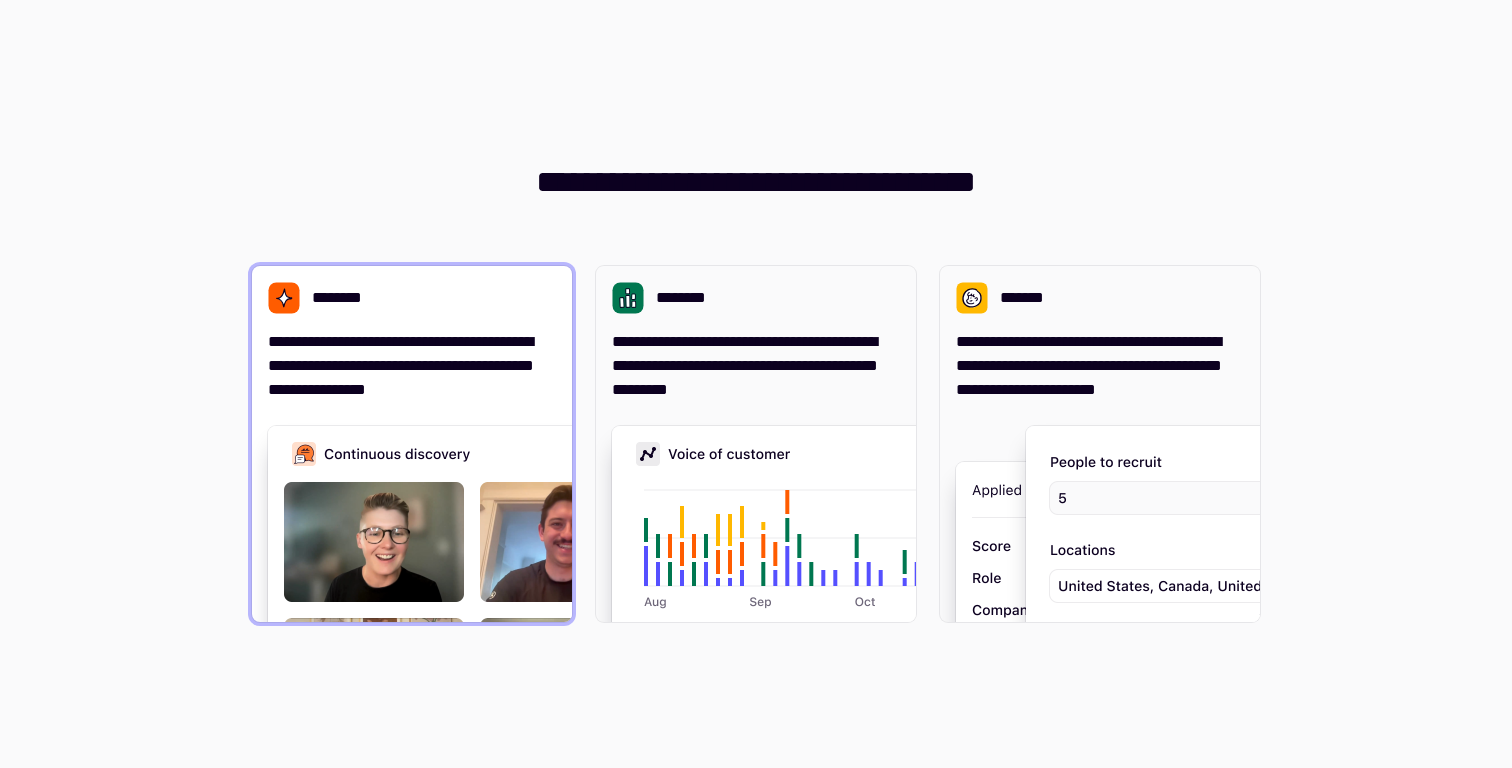 click on "********" at bounding box center (412, 298) 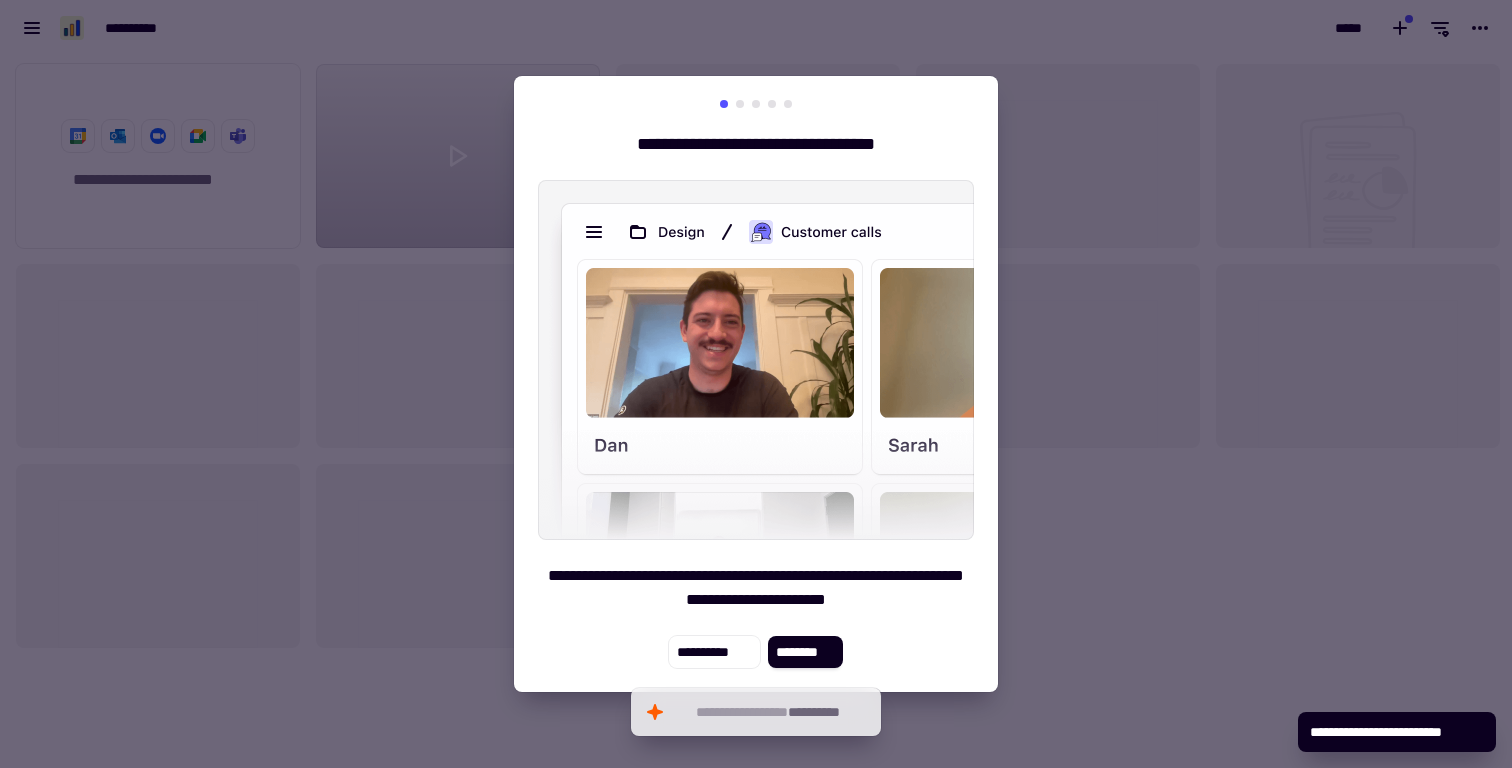 scroll, scrollTop: 16, scrollLeft: 16, axis: both 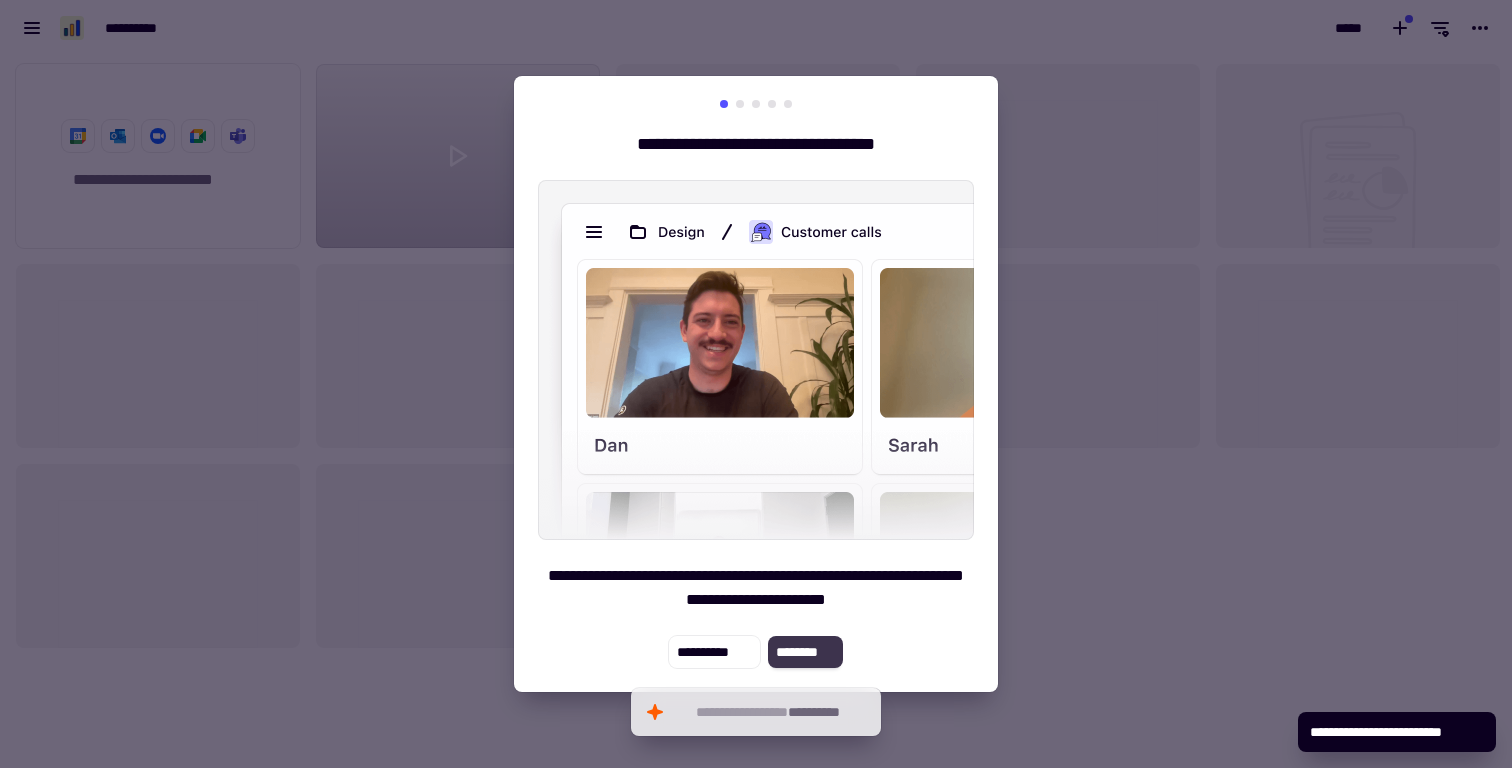 click on "********" 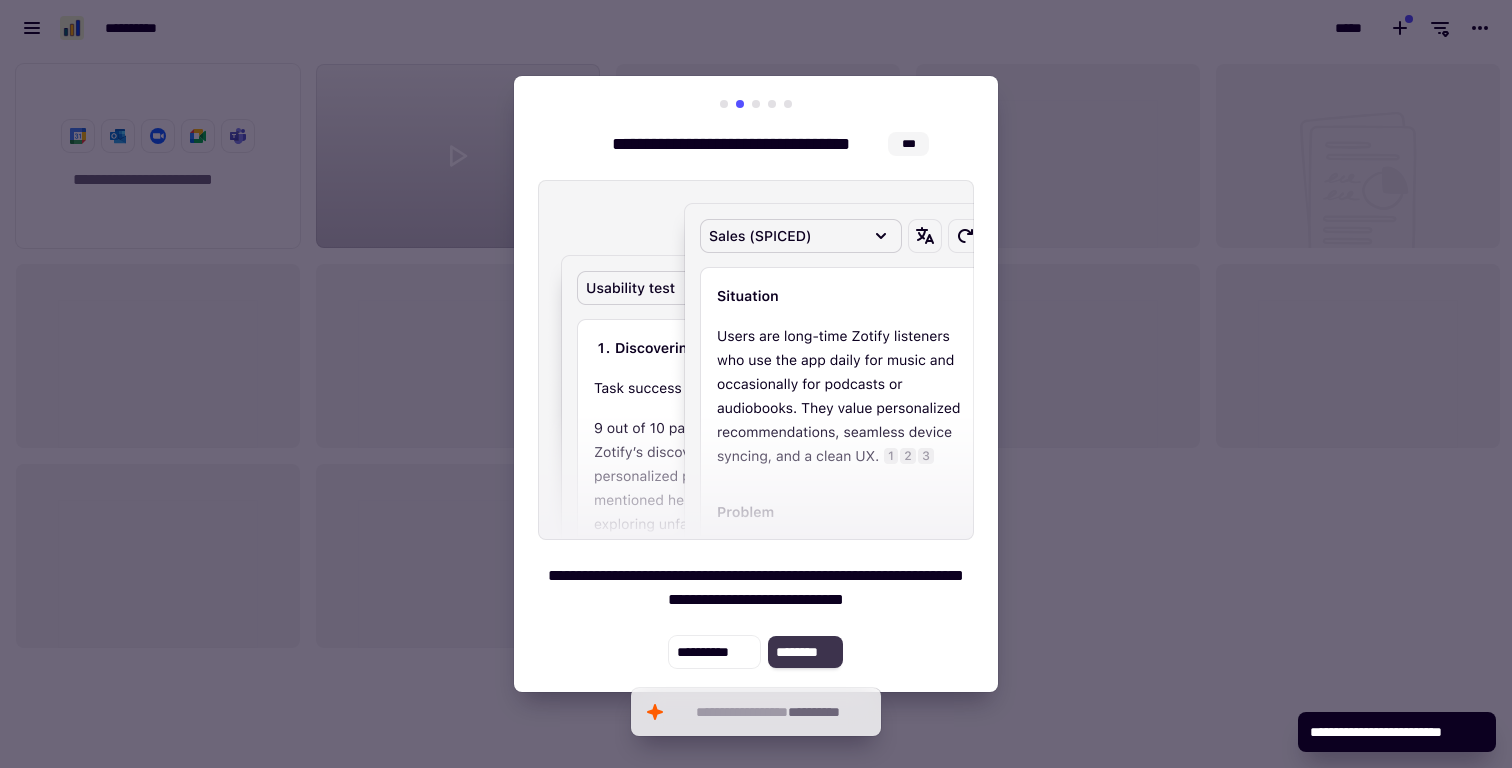 click on "********" 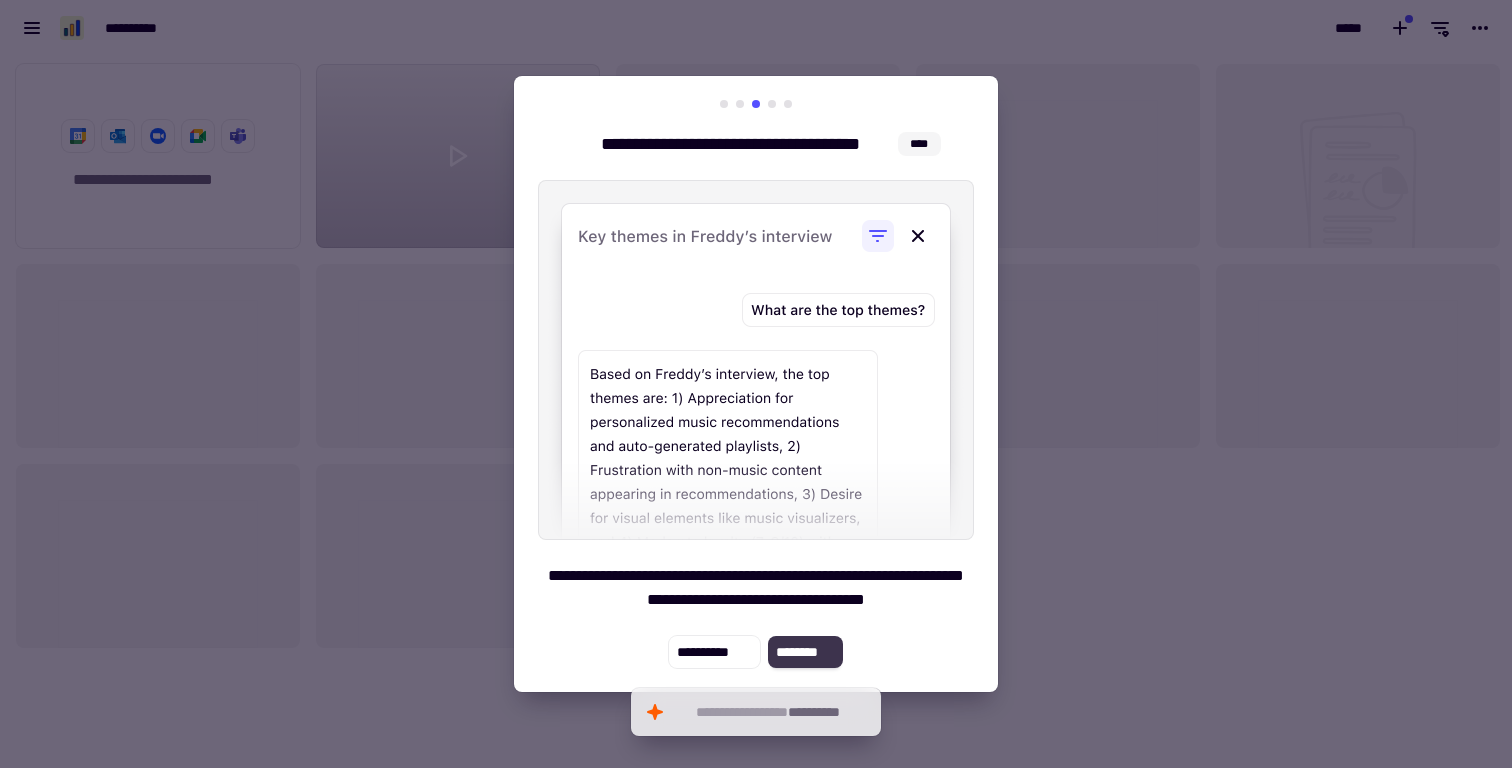 click on "********" 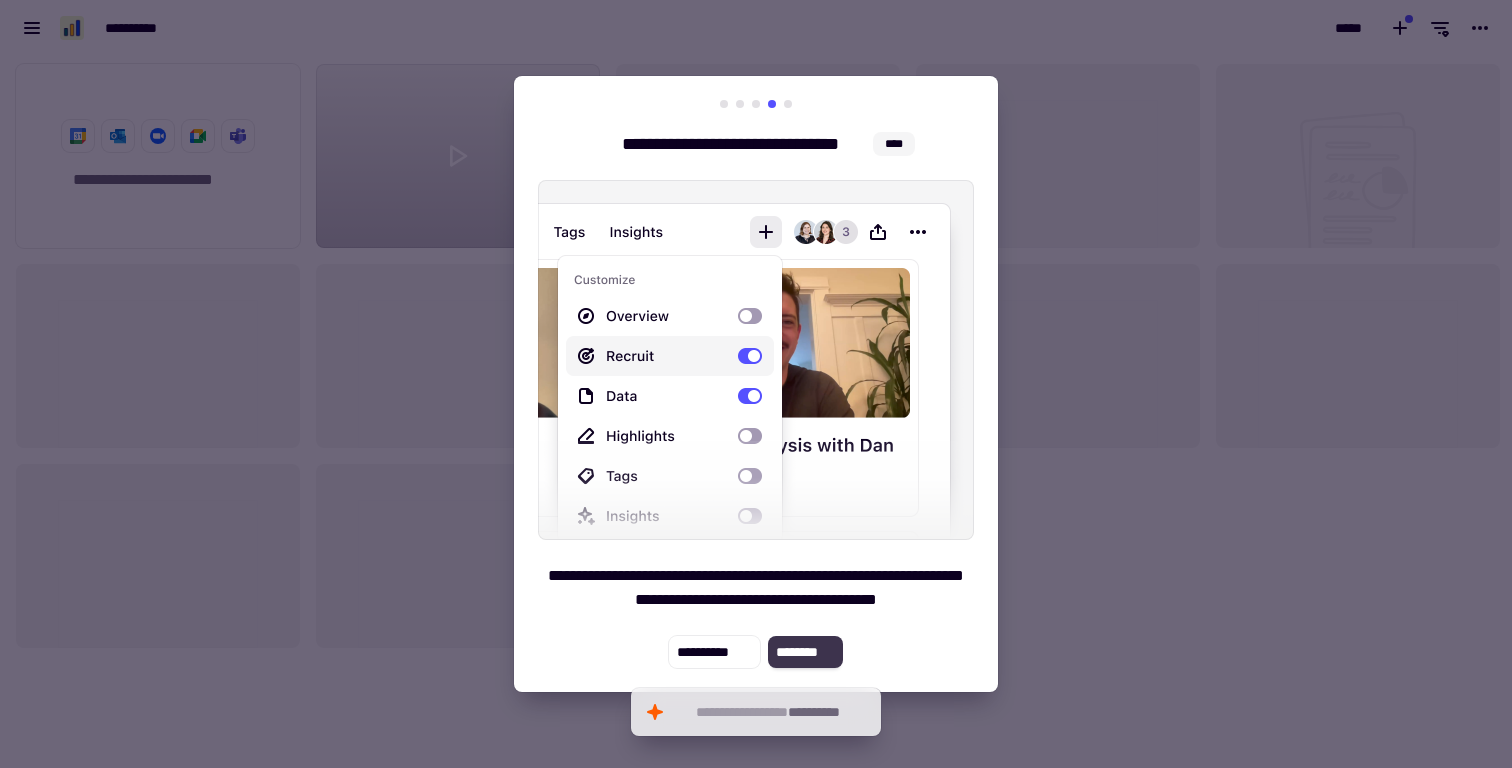 click on "********" 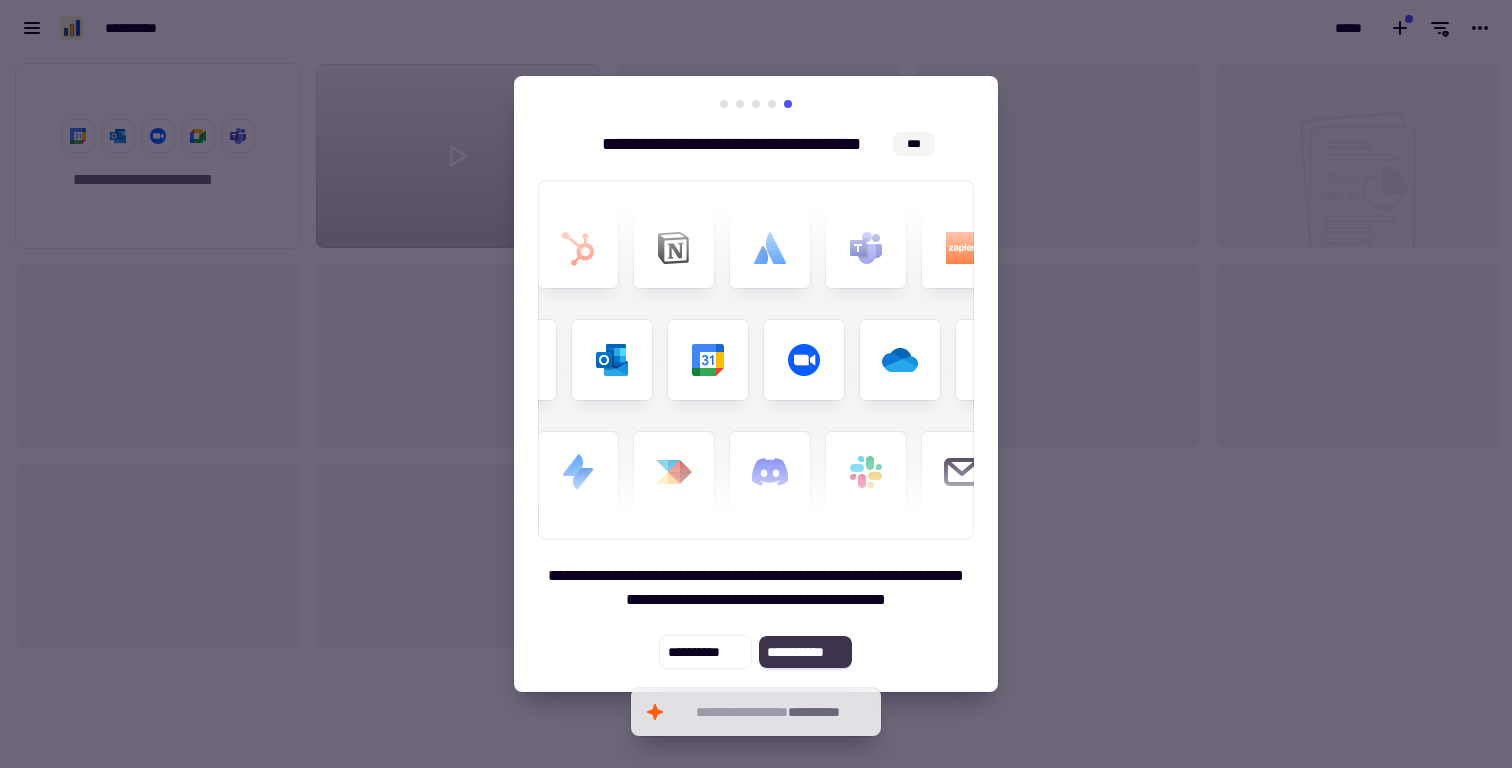 click on "**********" 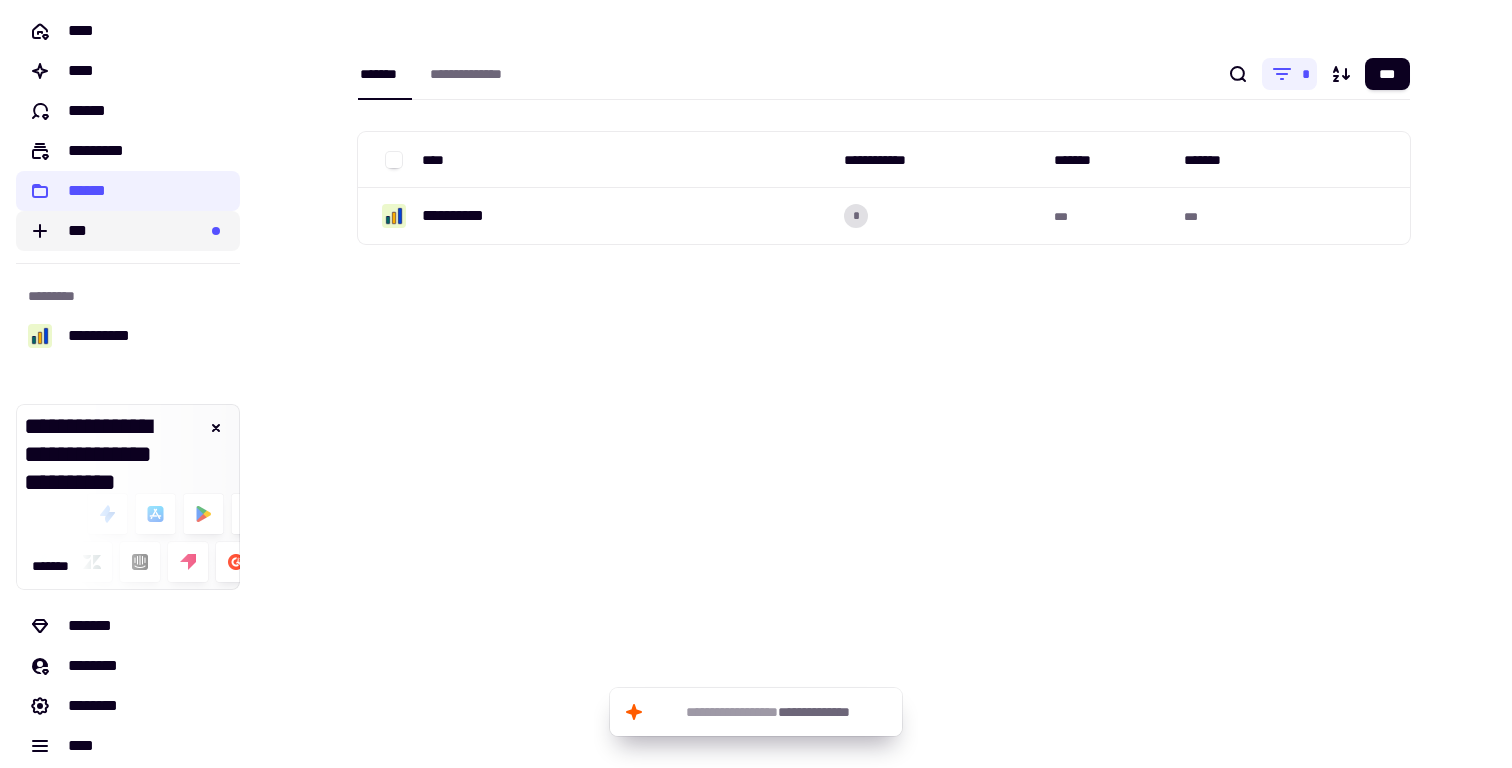 scroll, scrollTop: 0, scrollLeft: 0, axis: both 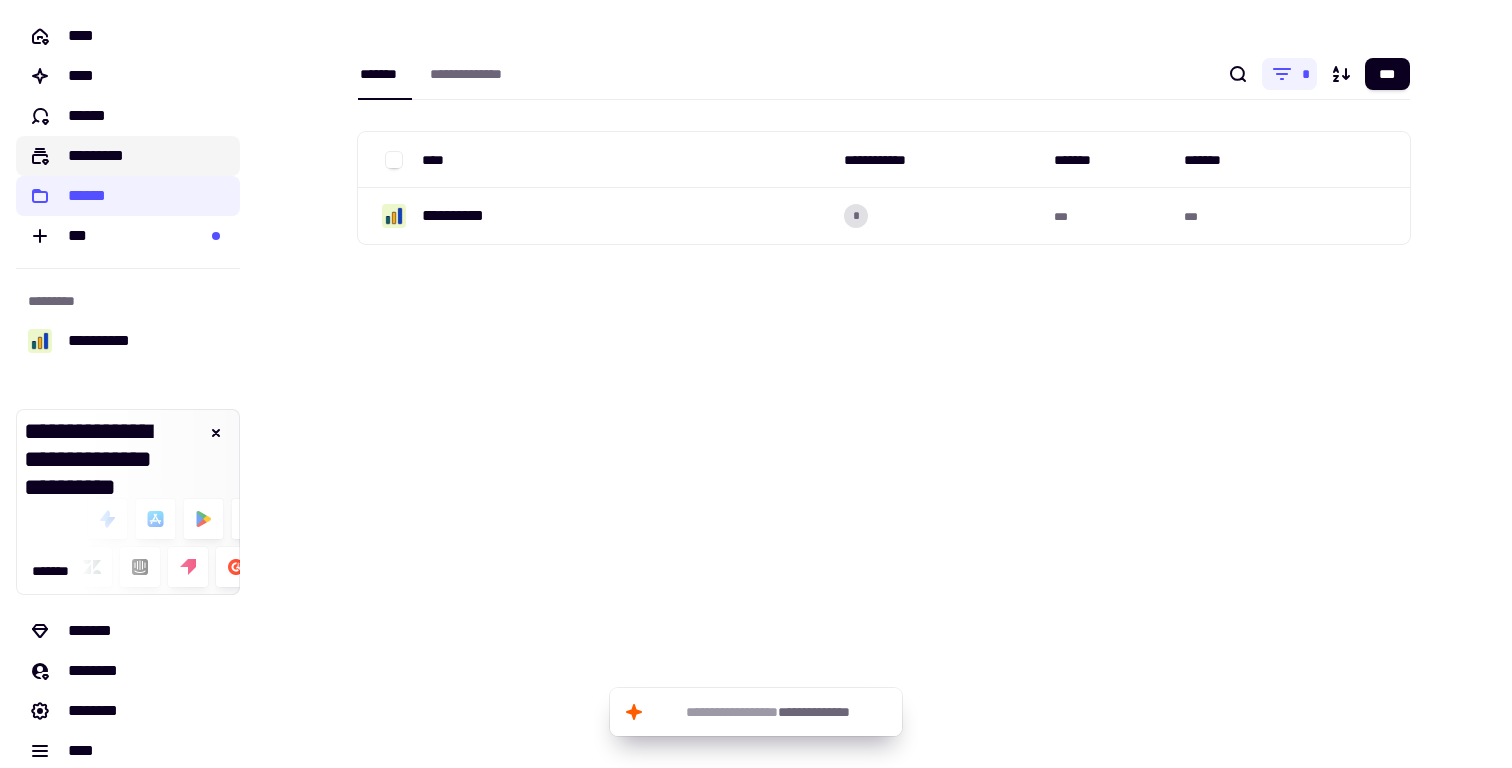 click on "*********" 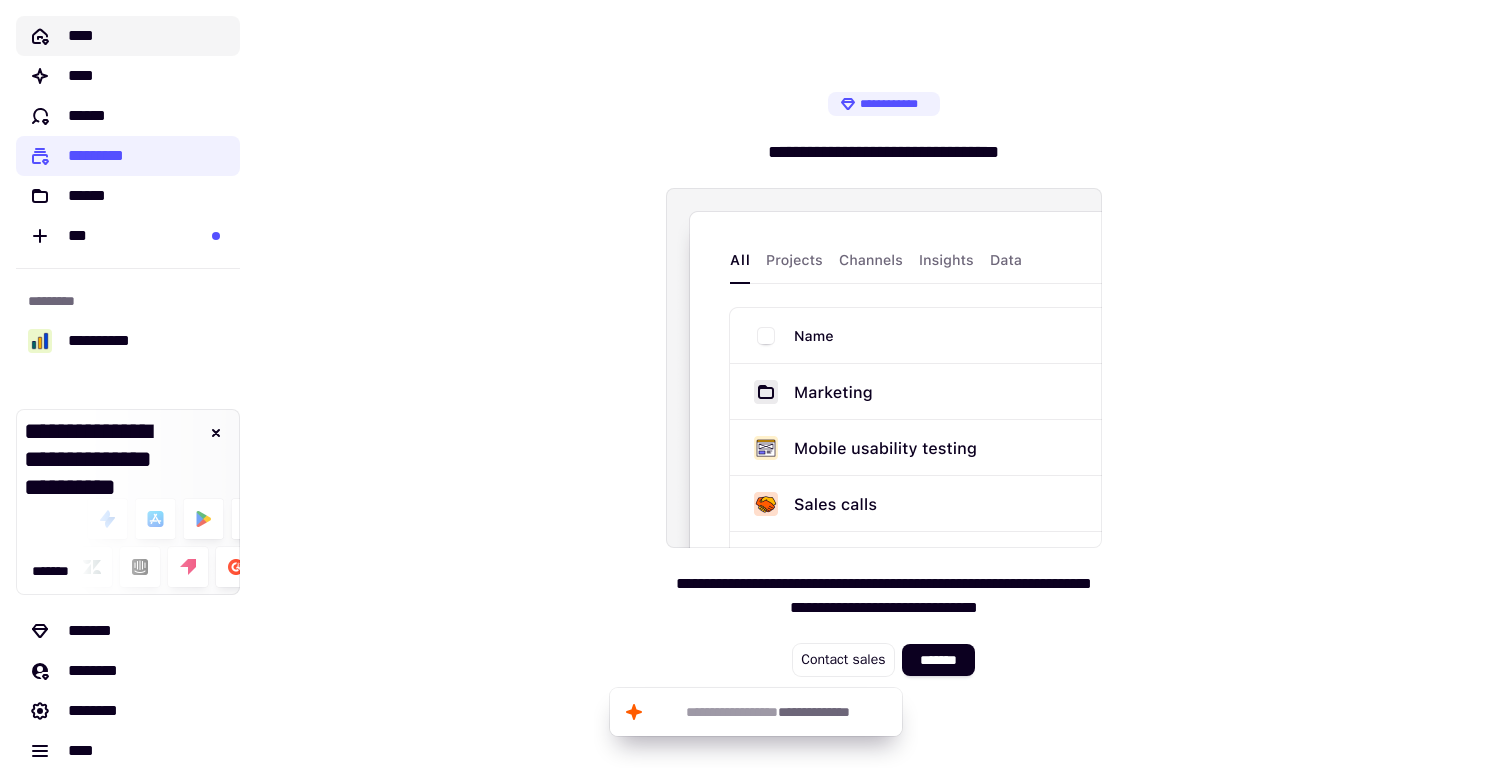 click on "****" 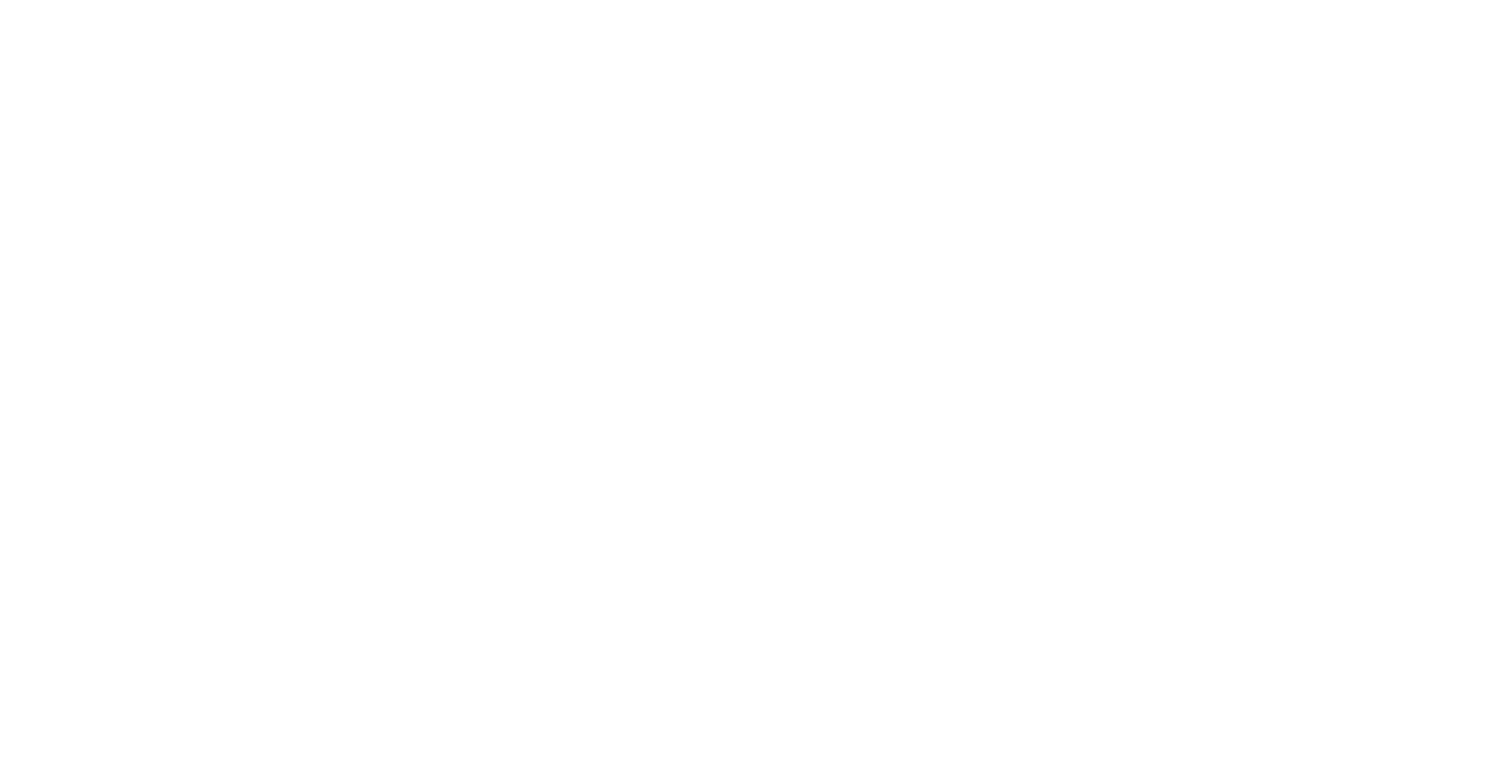 scroll, scrollTop: 0, scrollLeft: 0, axis: both 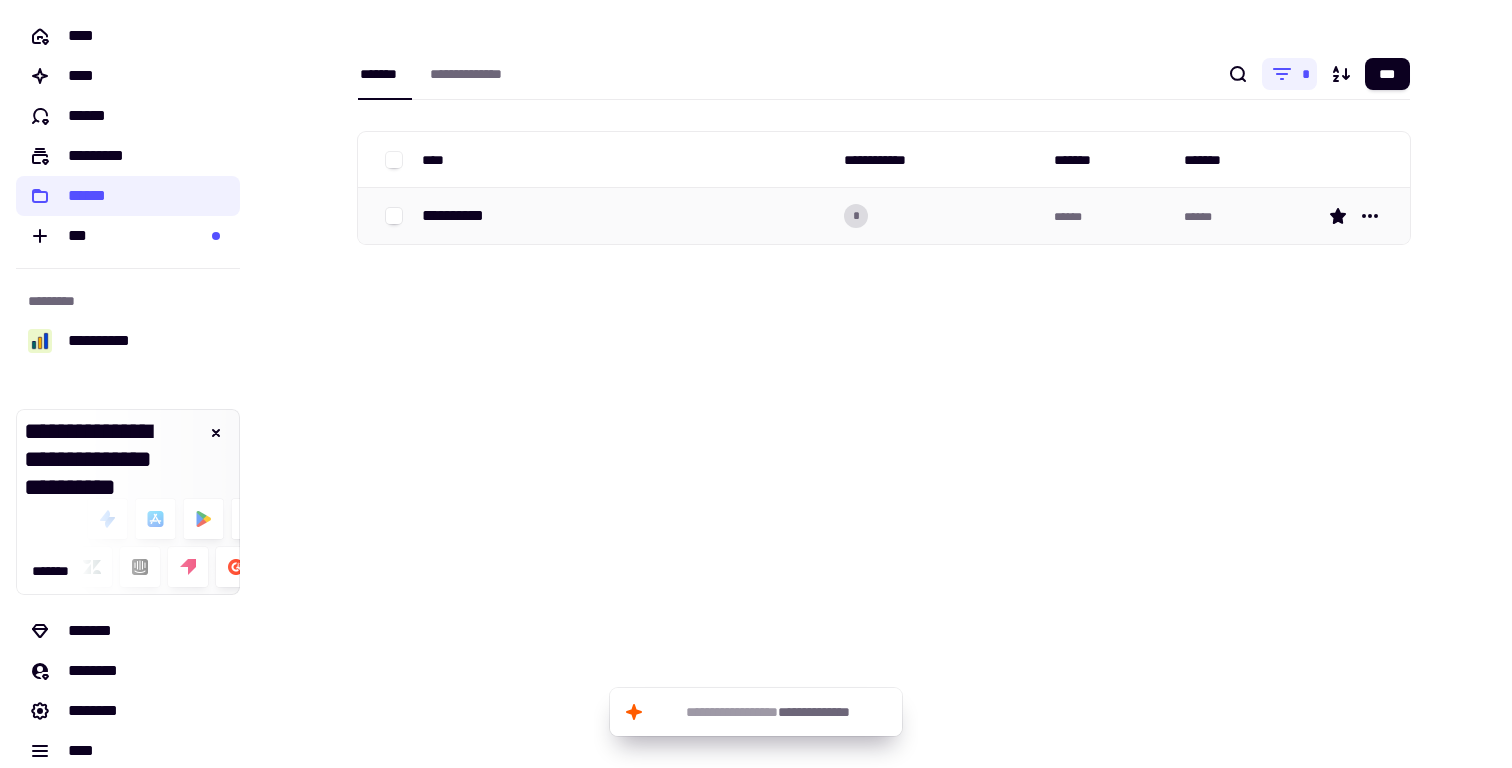 click on "**********" at bounding box center [625, 216] 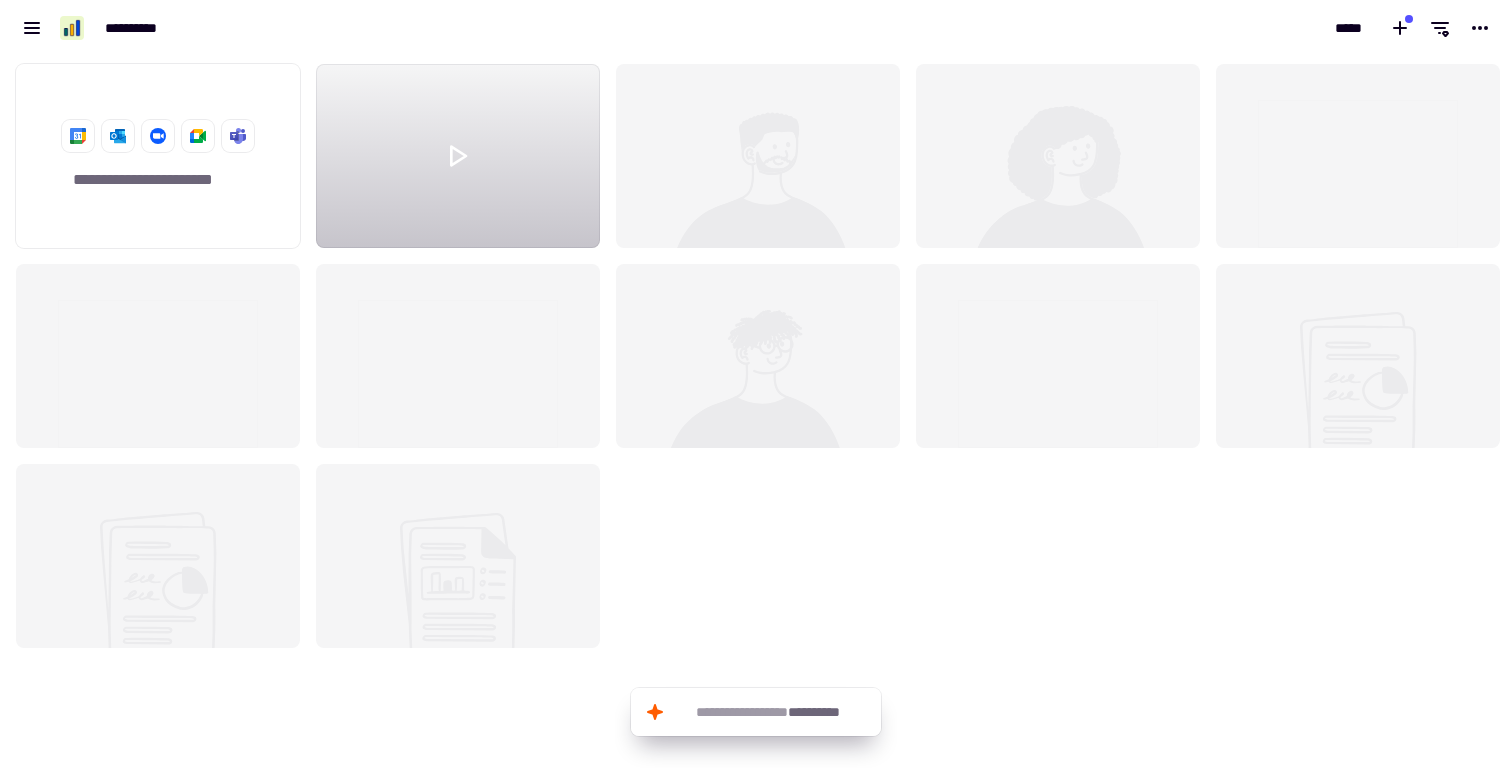 scroll, scrollTop: 16, scrollLeft: 16, axis: both 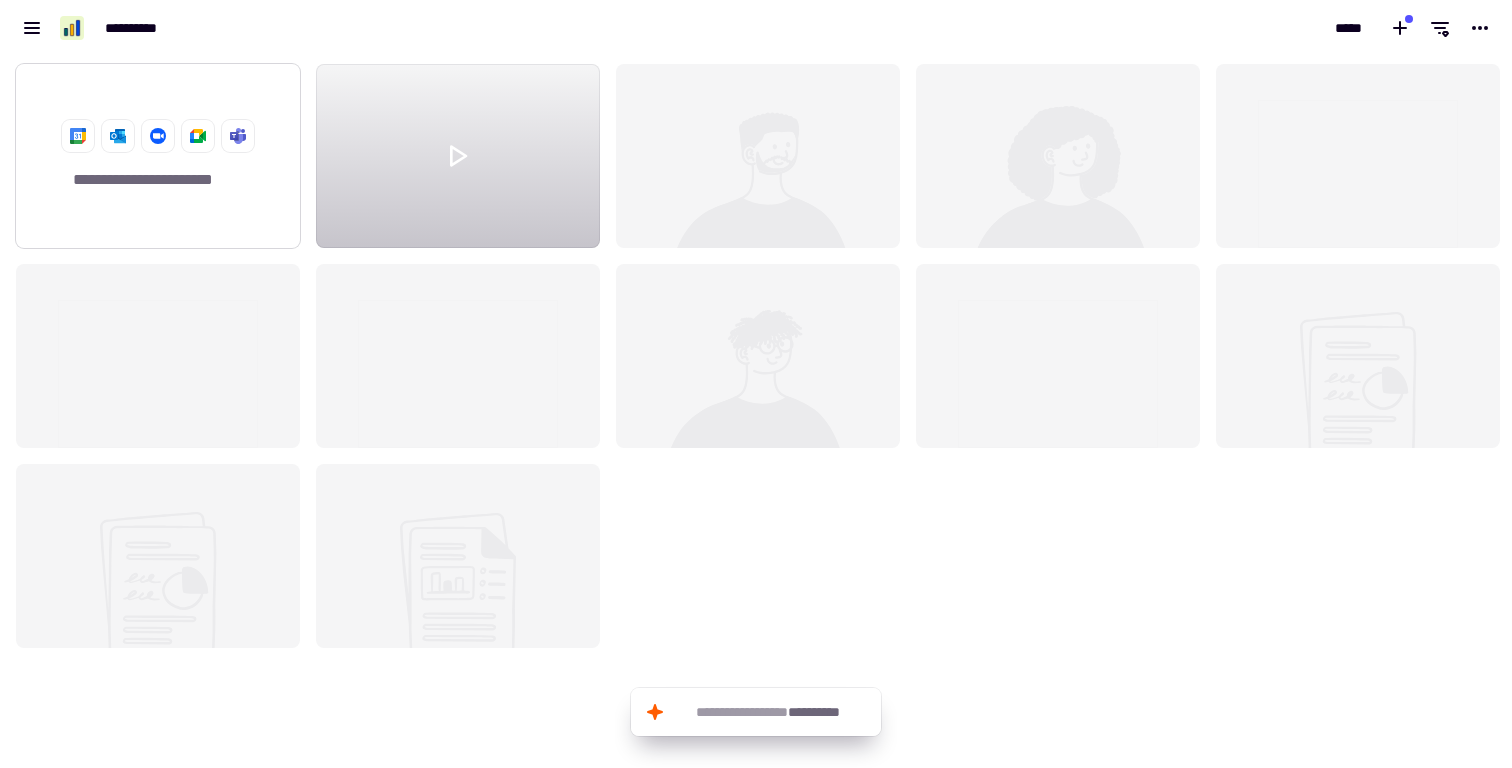 click on "**********" 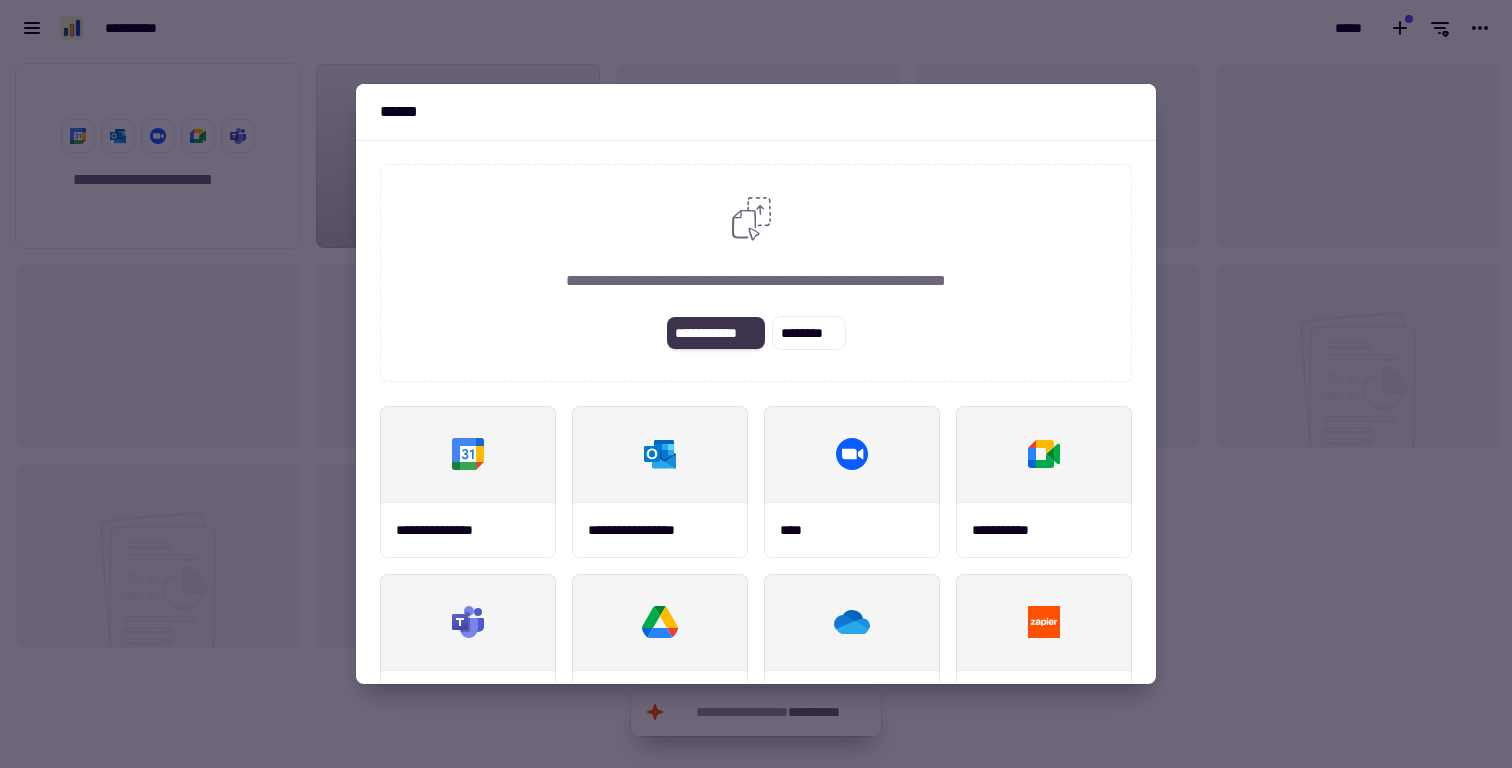 click on "**********" 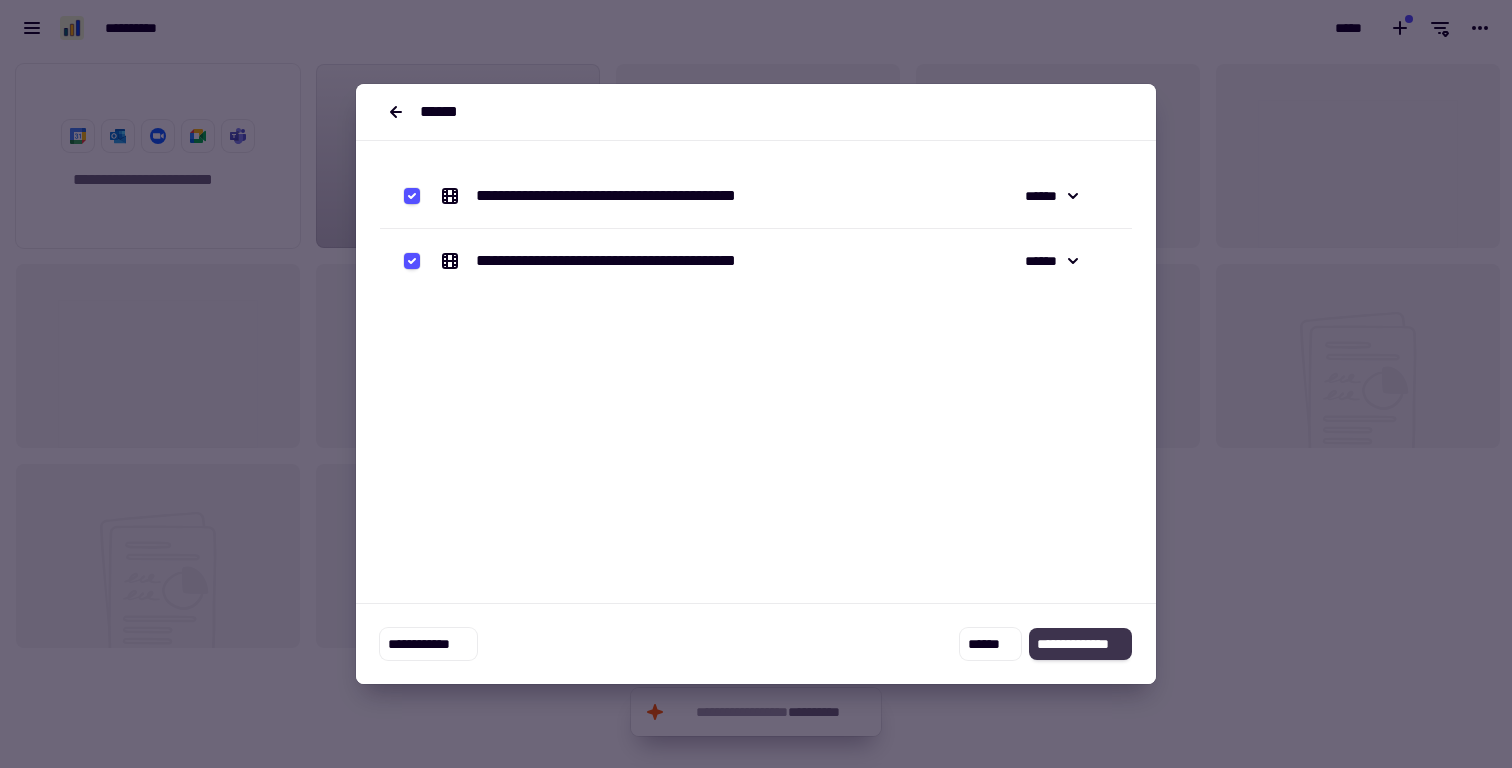click on "**********" 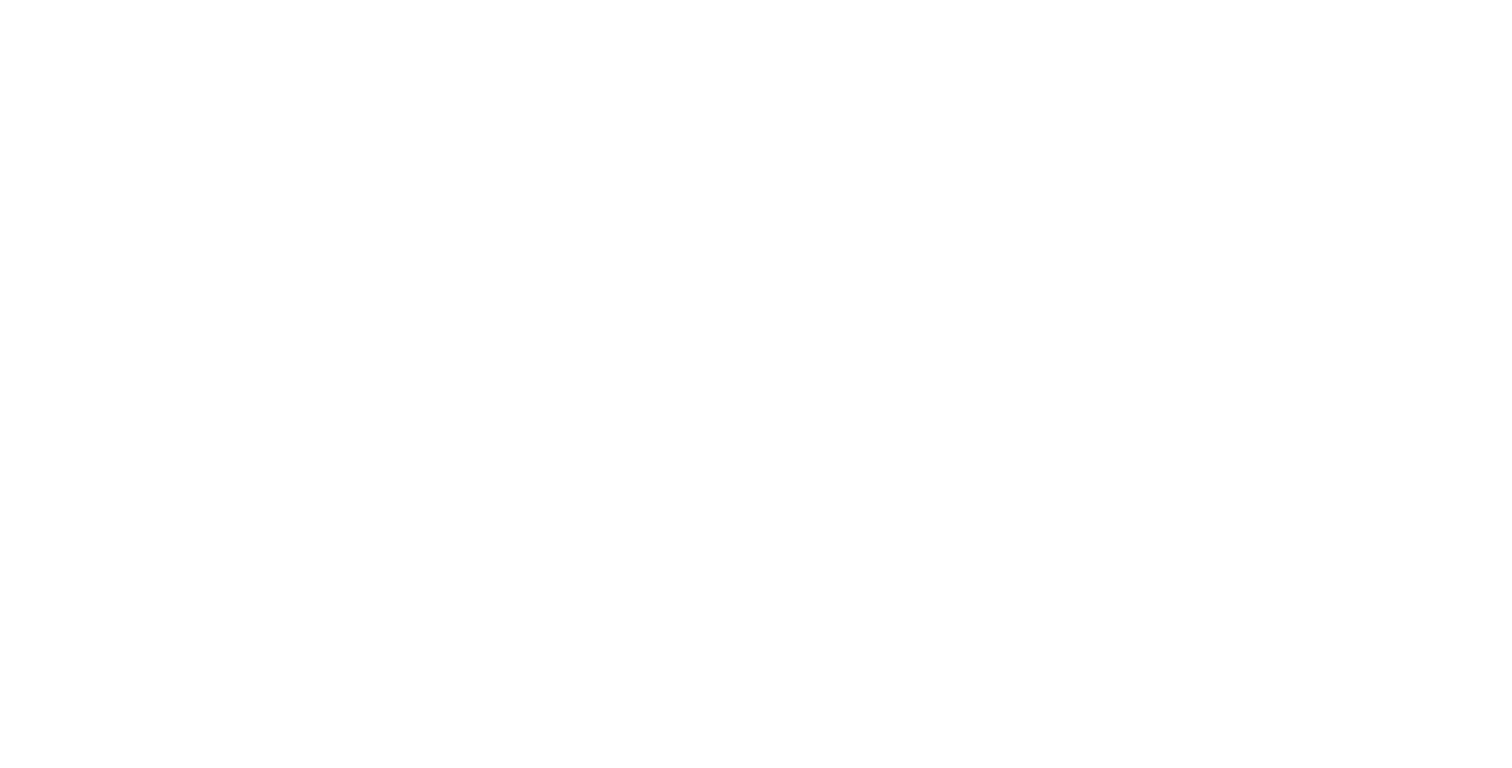 scroll, scrollTop: 0, scrollLeft: 0, axis: both 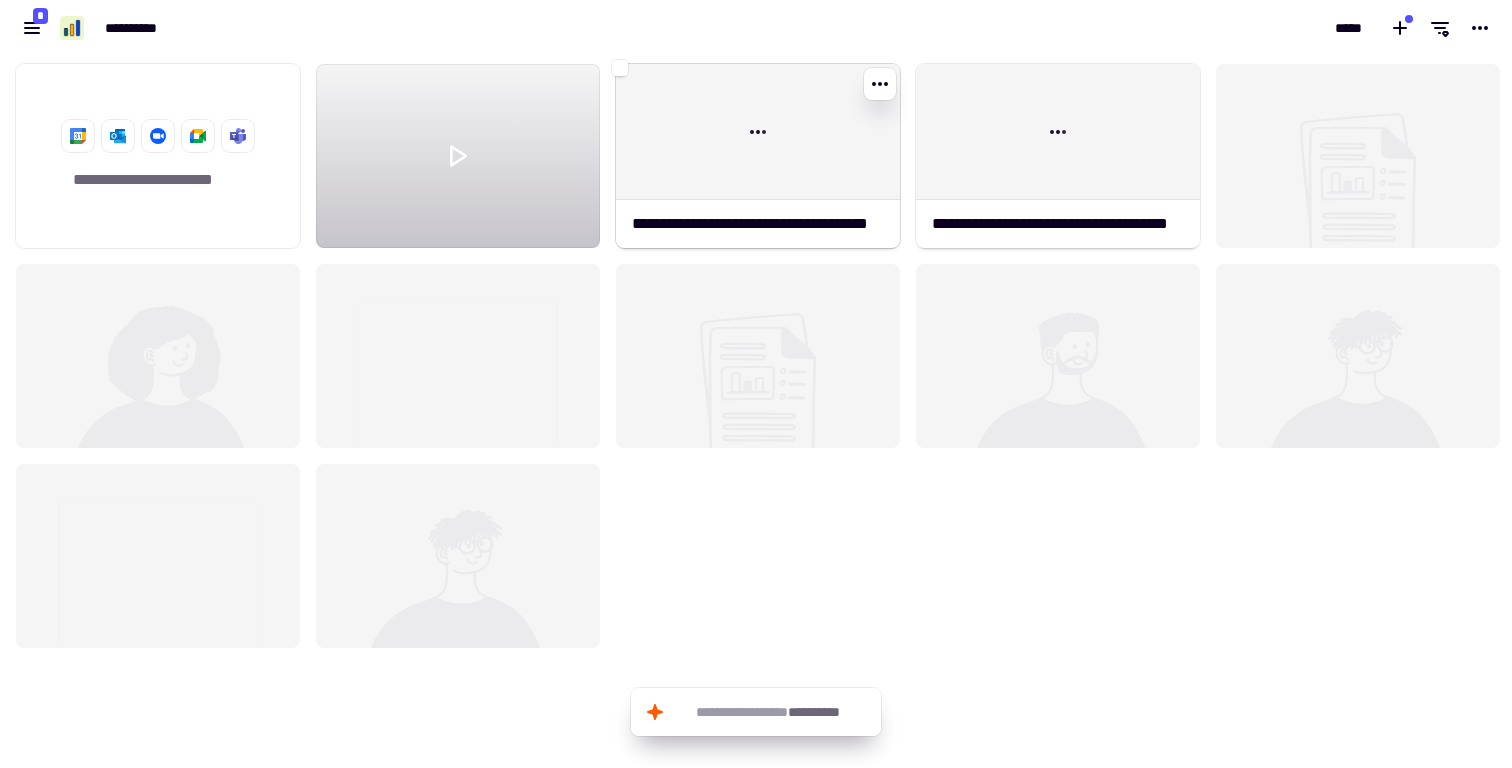 click on "**********" 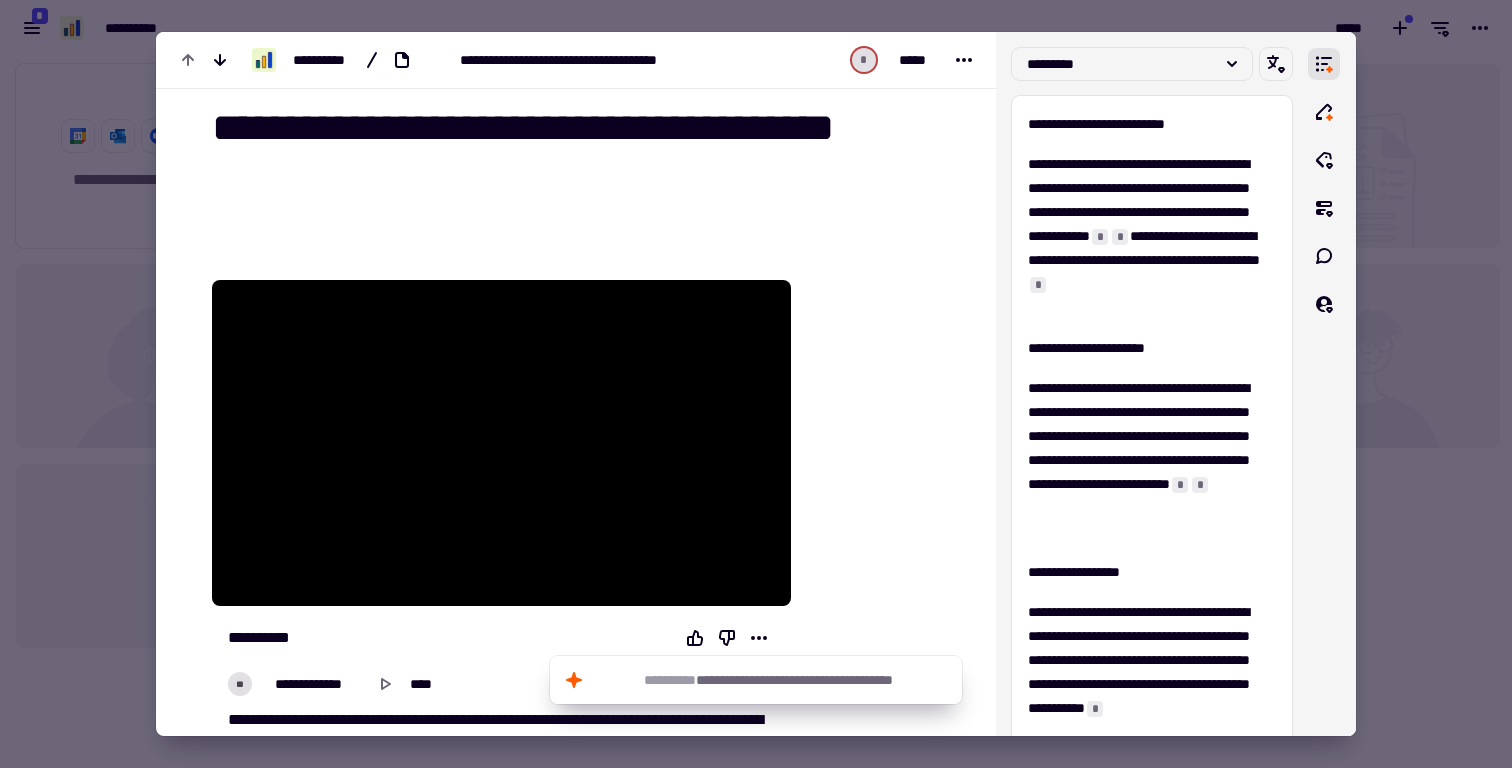 scroll, scrollTop: 0, scrollLeft: 0, axis: both 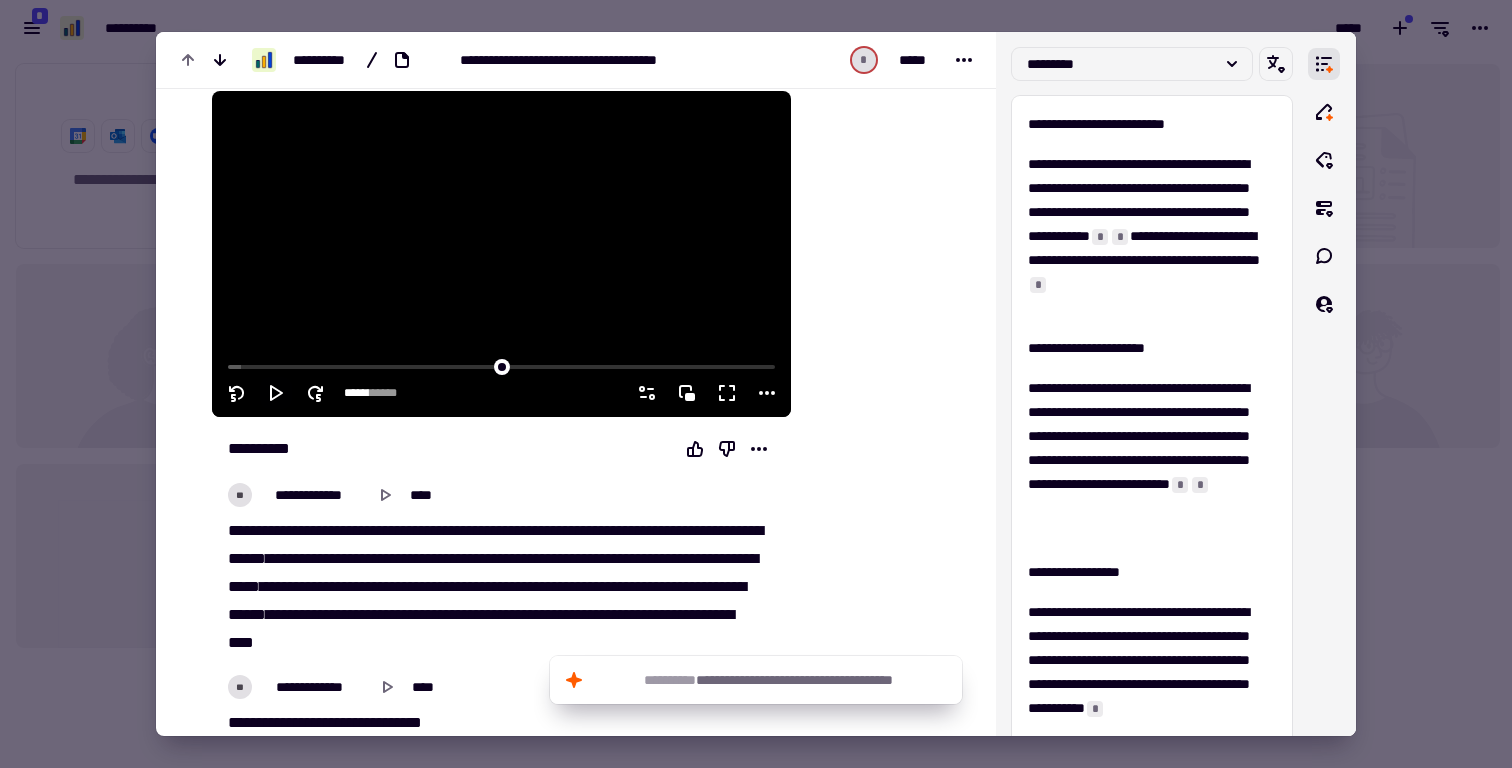 click 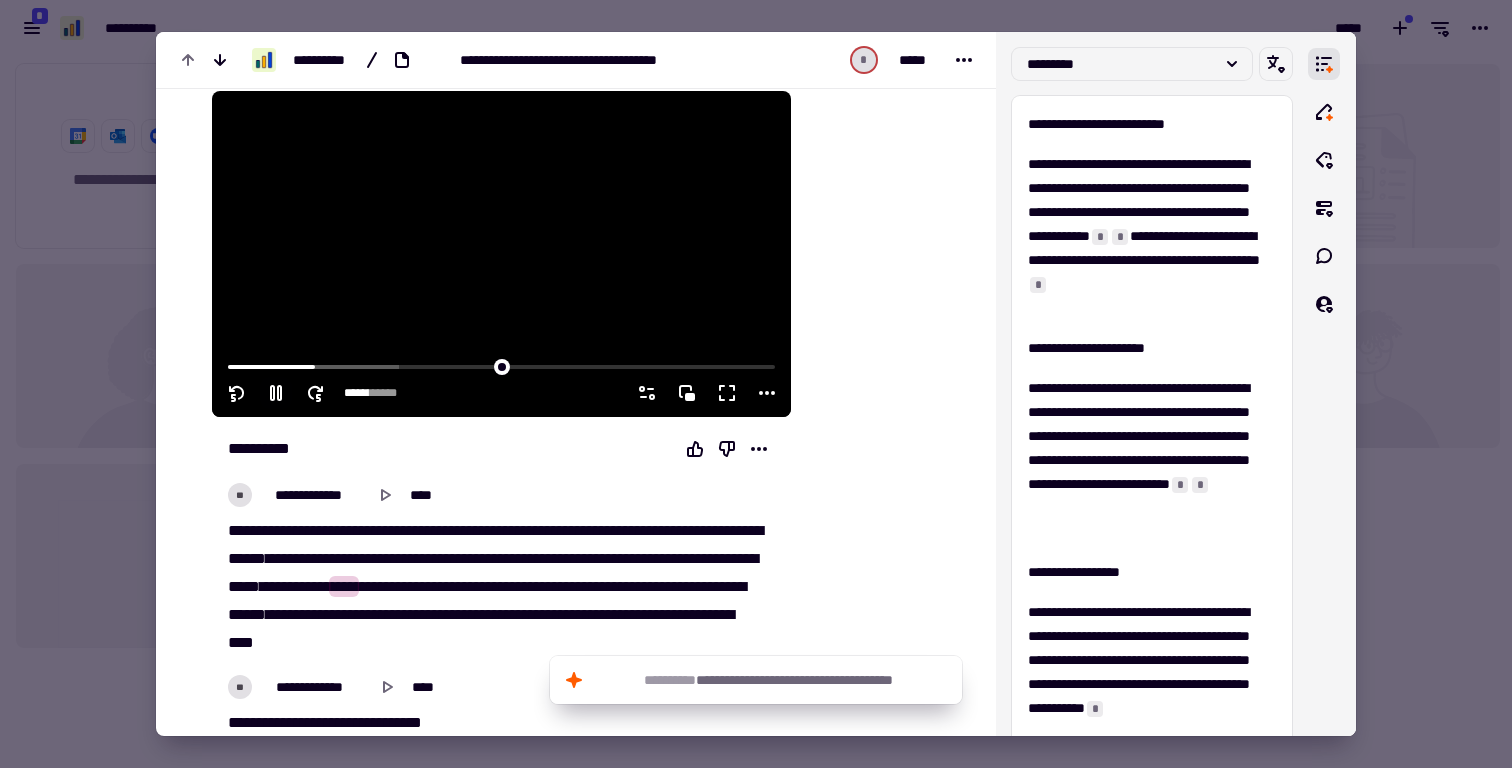 click 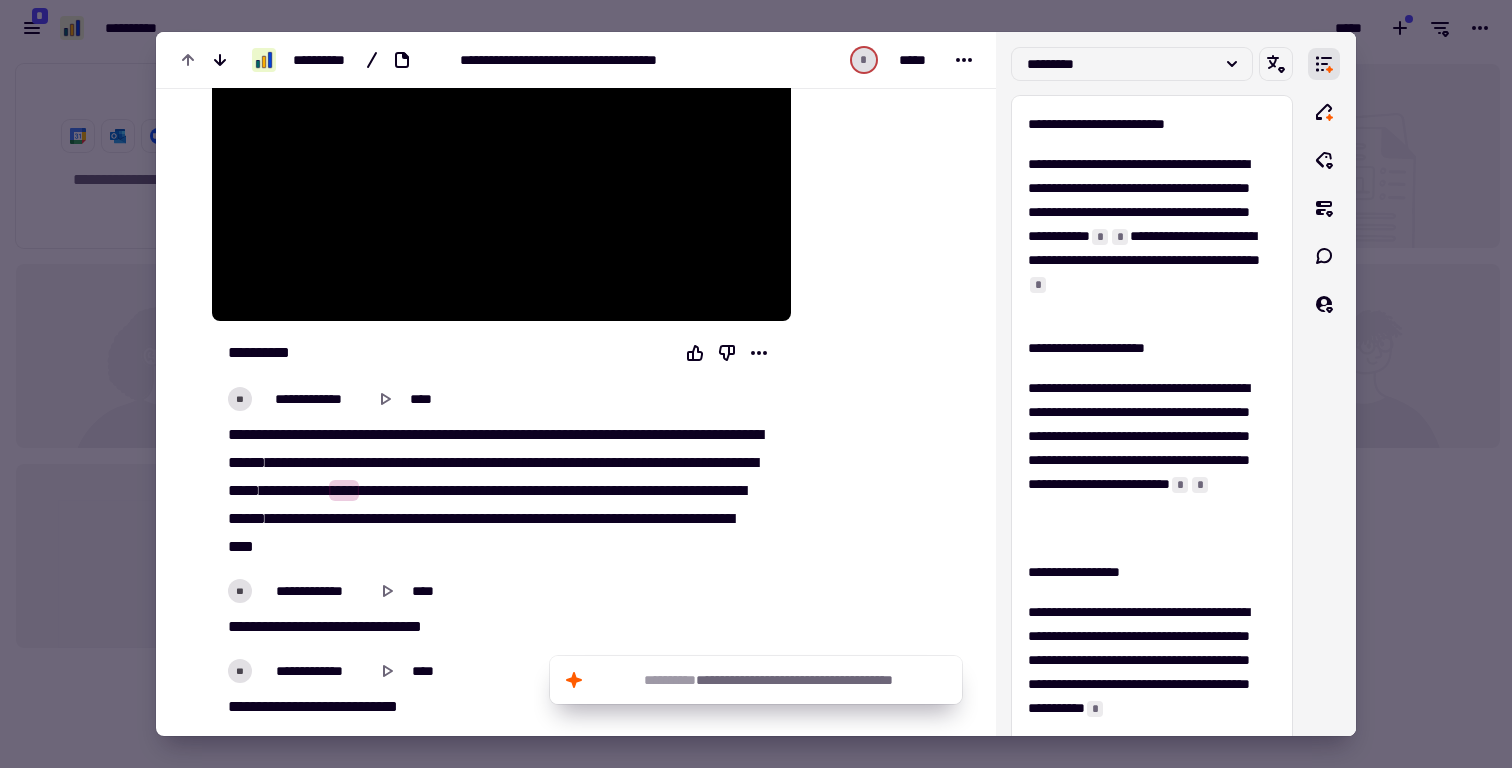 scroll, scrollTop: 179, scrollLeft: 0, axis: vertical 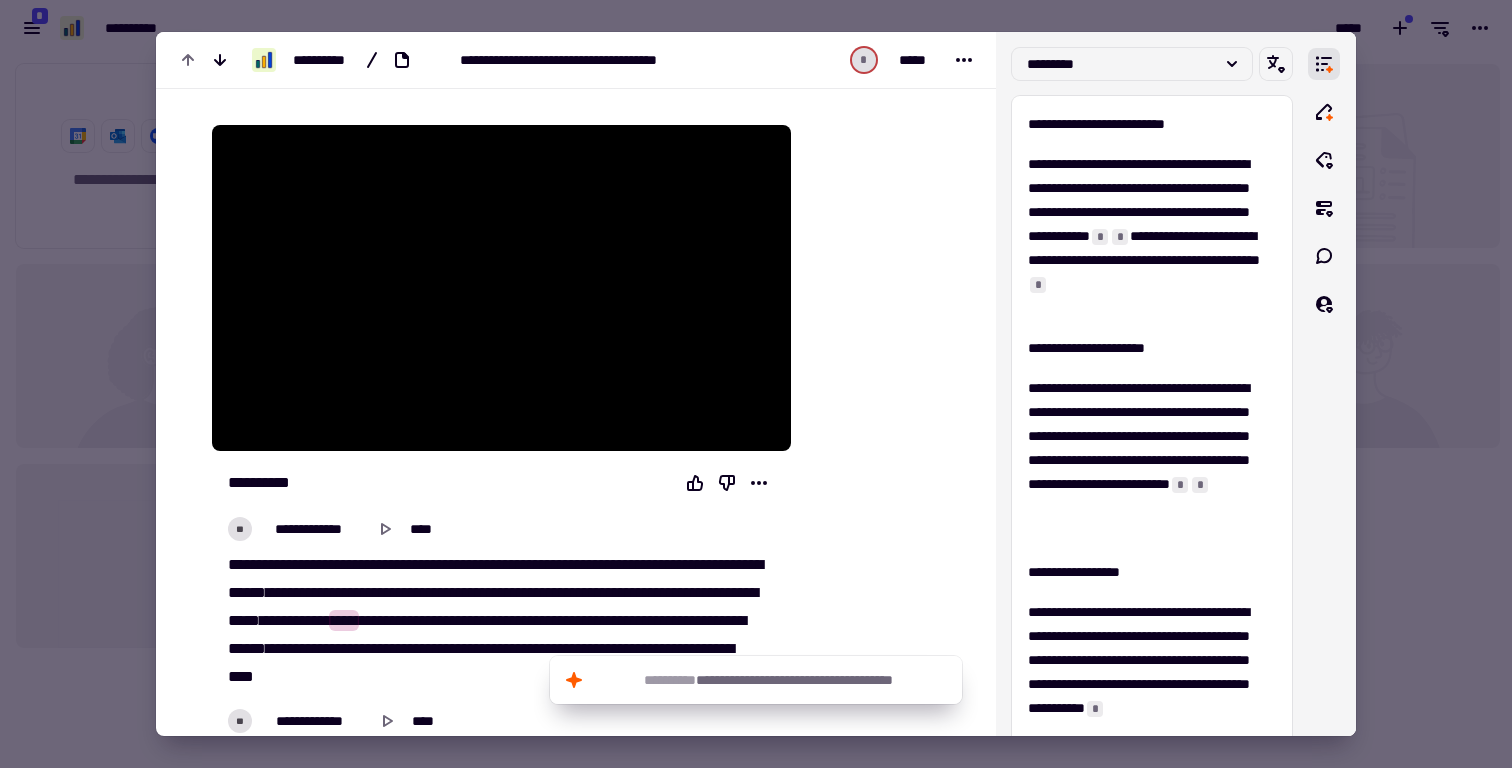 click at bounding box center [756, 384] 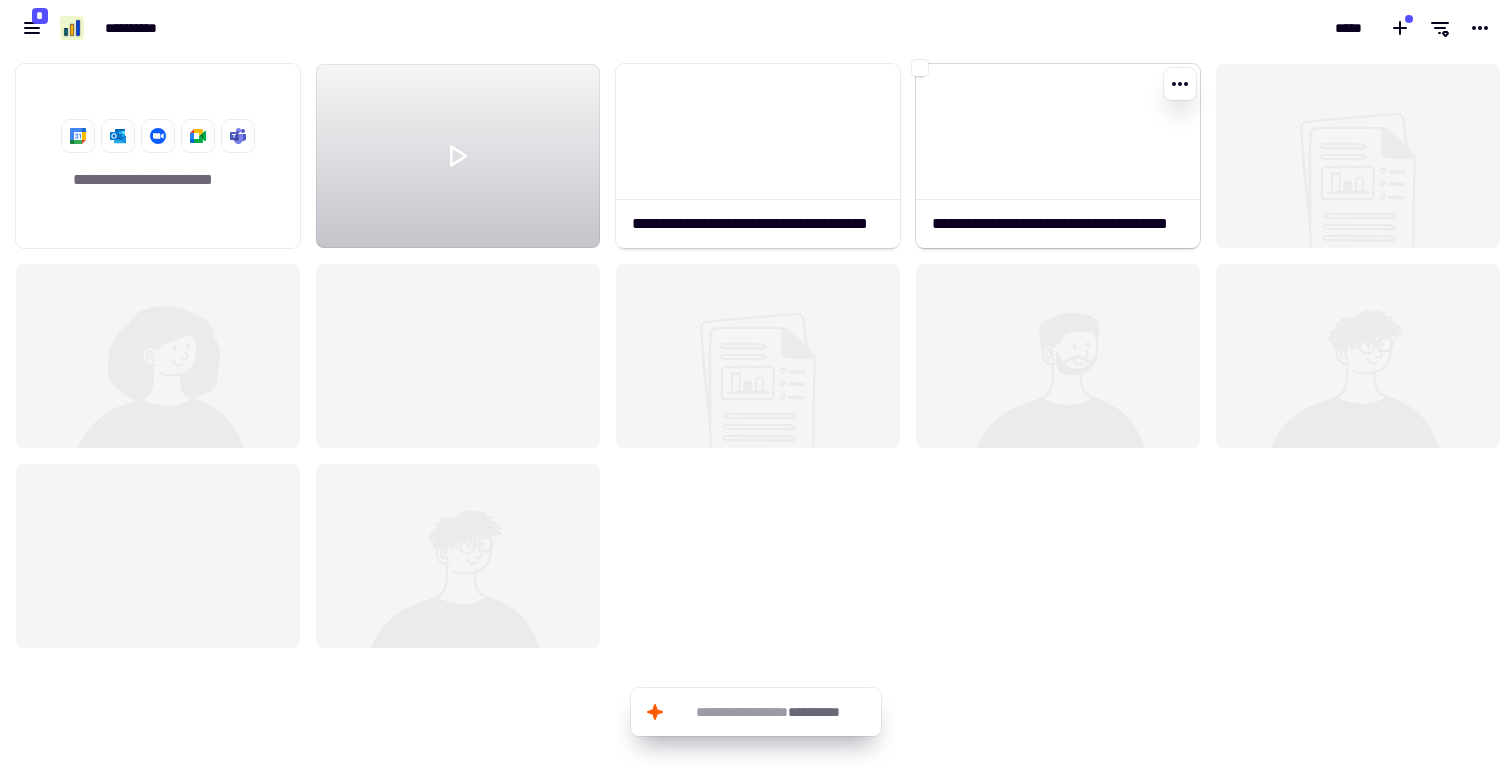 click 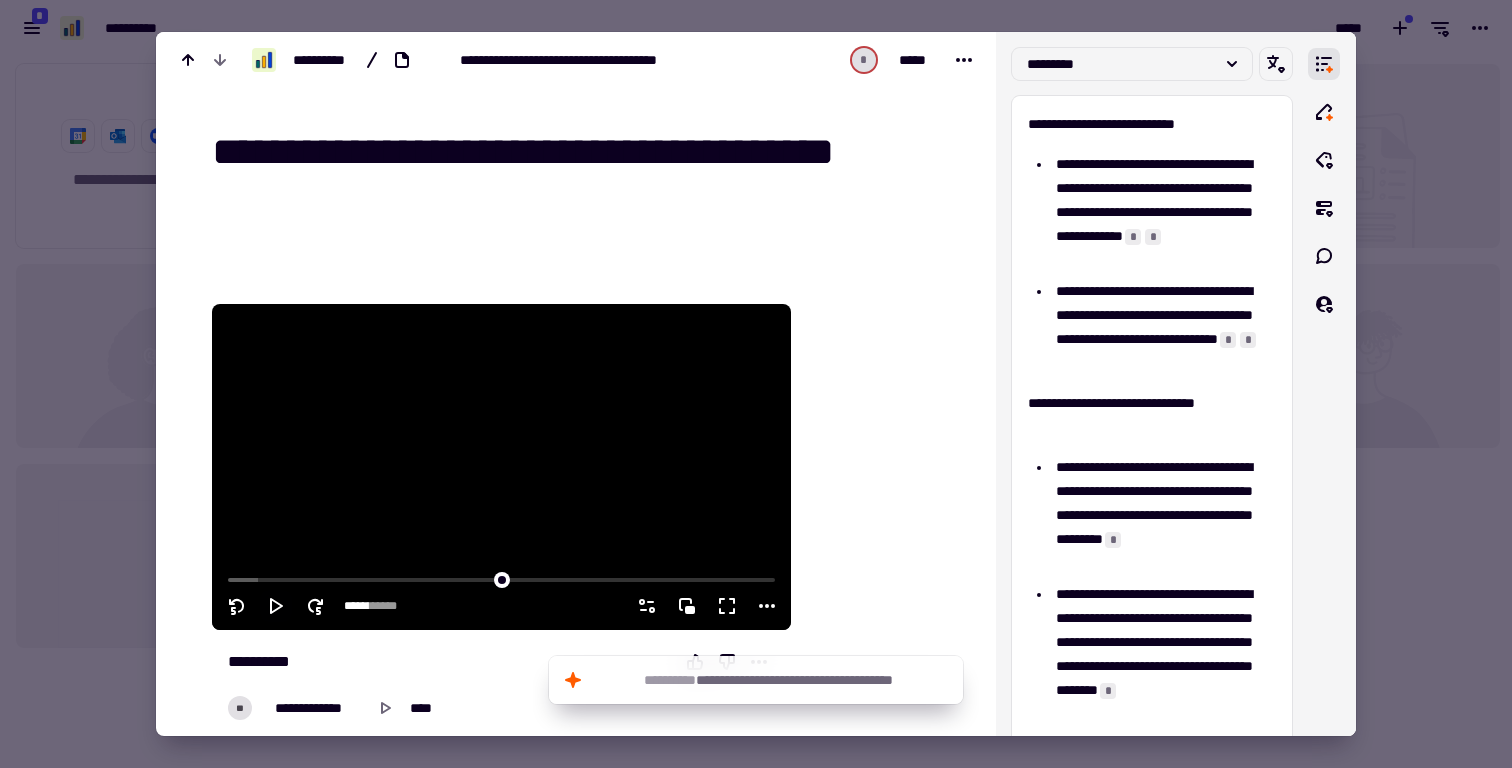 click 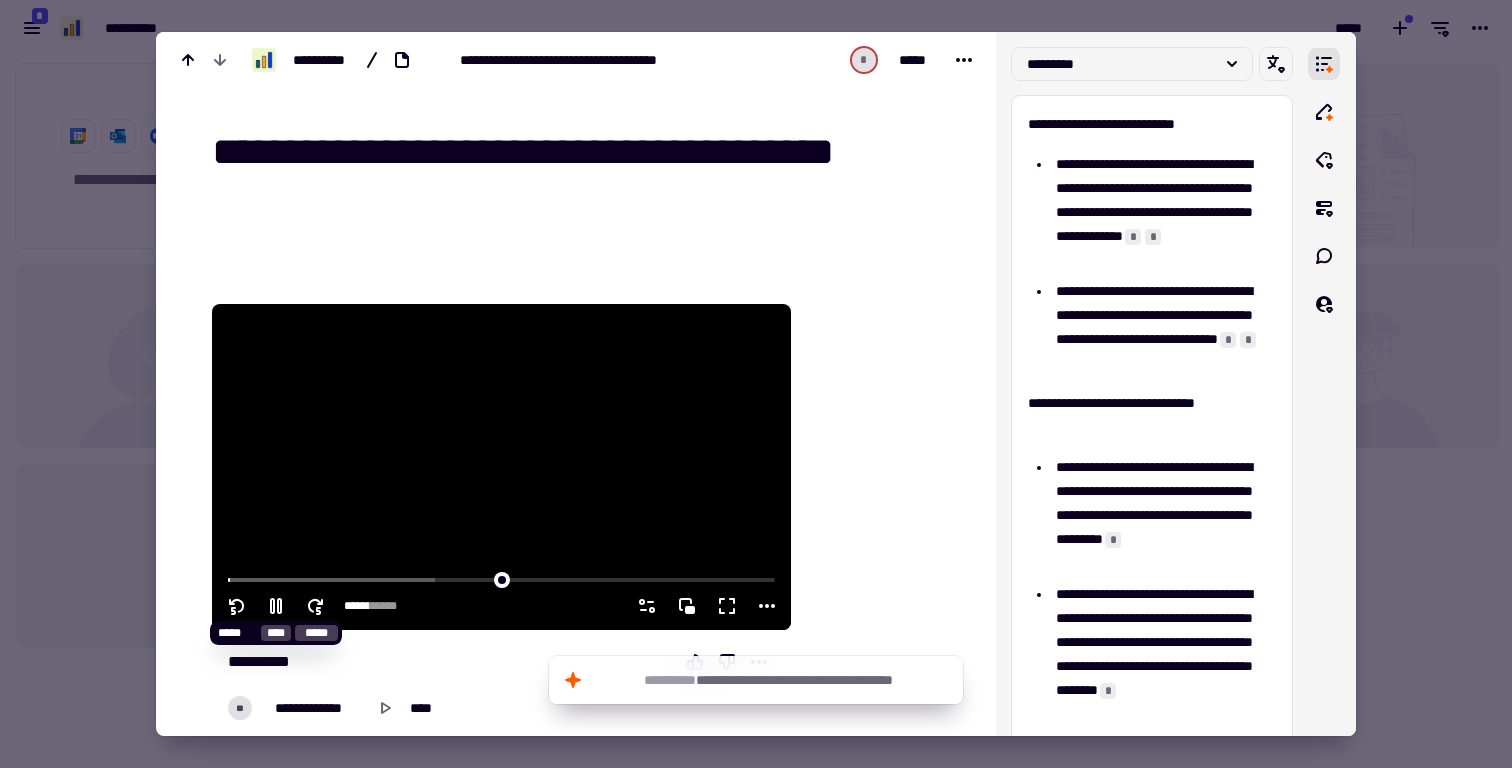 click 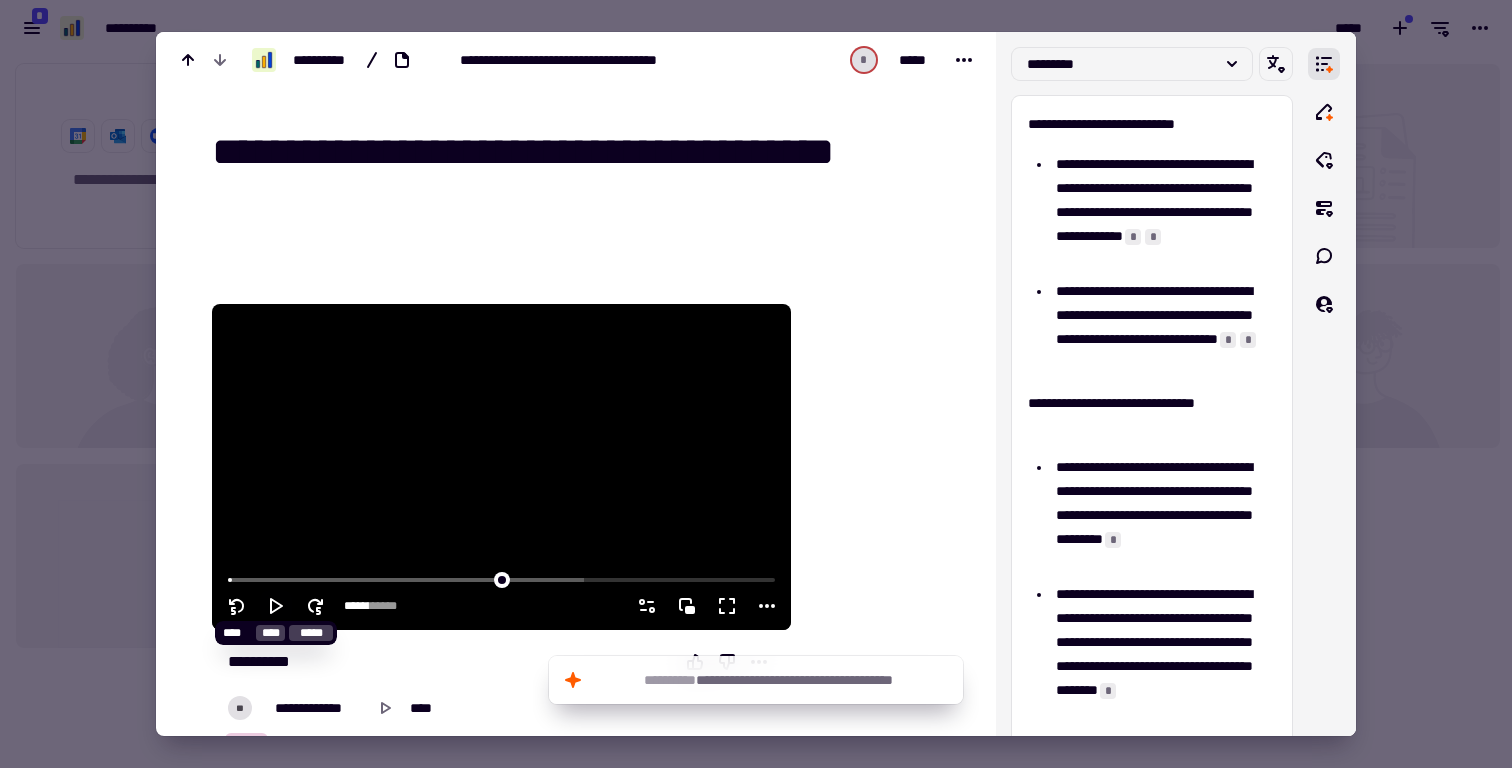 type on "****" 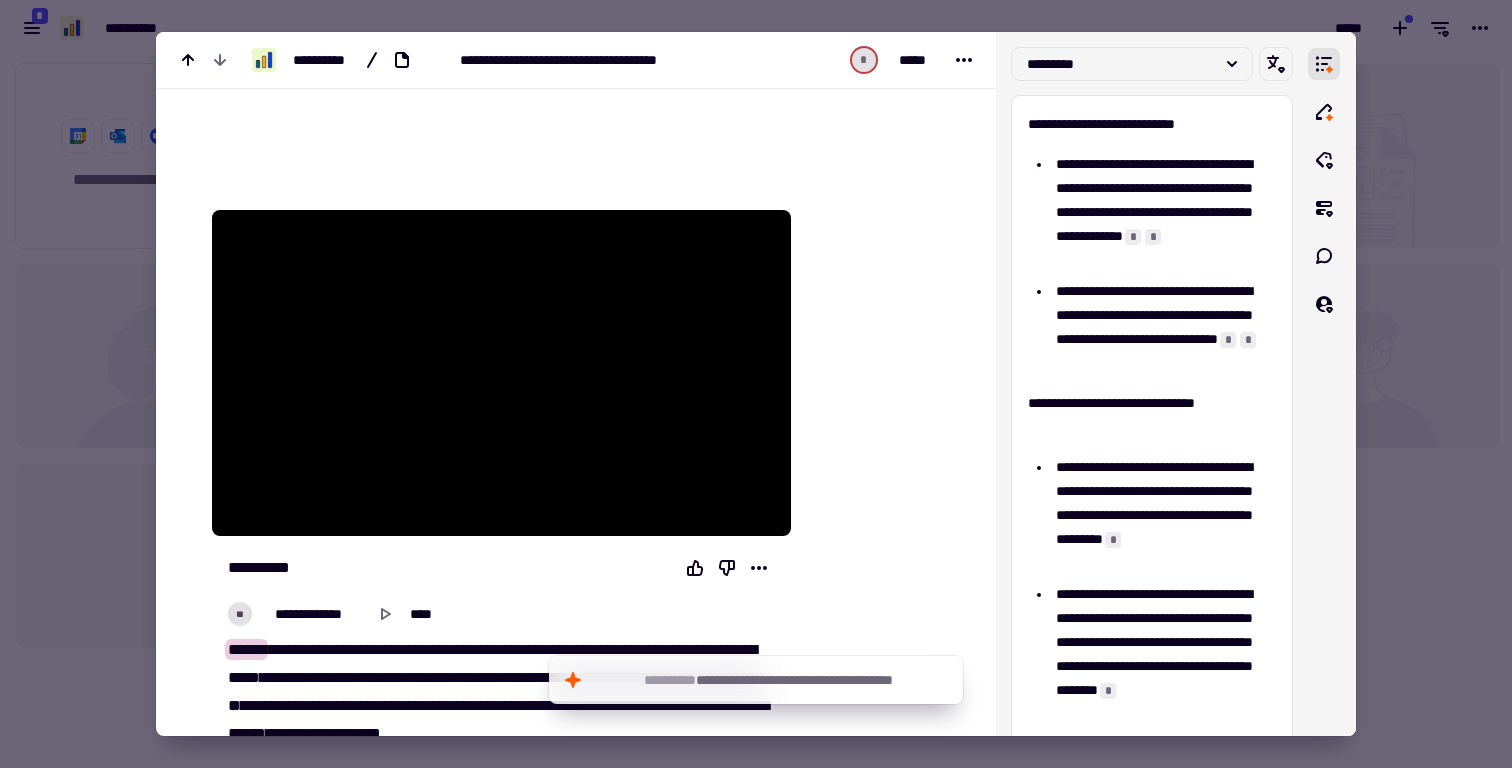scroll, scrollTop: 0, scrollLeft: 0, axis: both 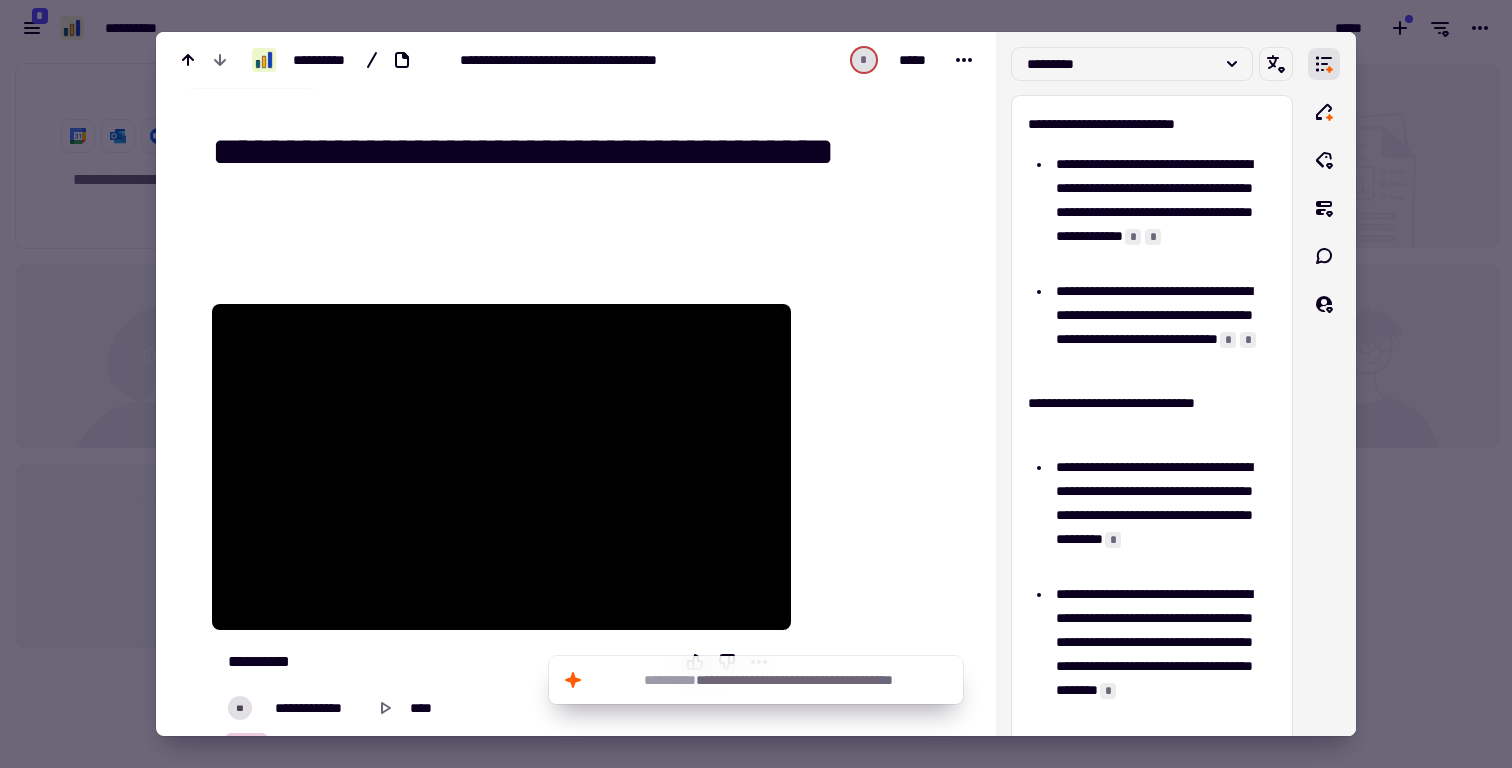 click at bounding box center [756, 384] 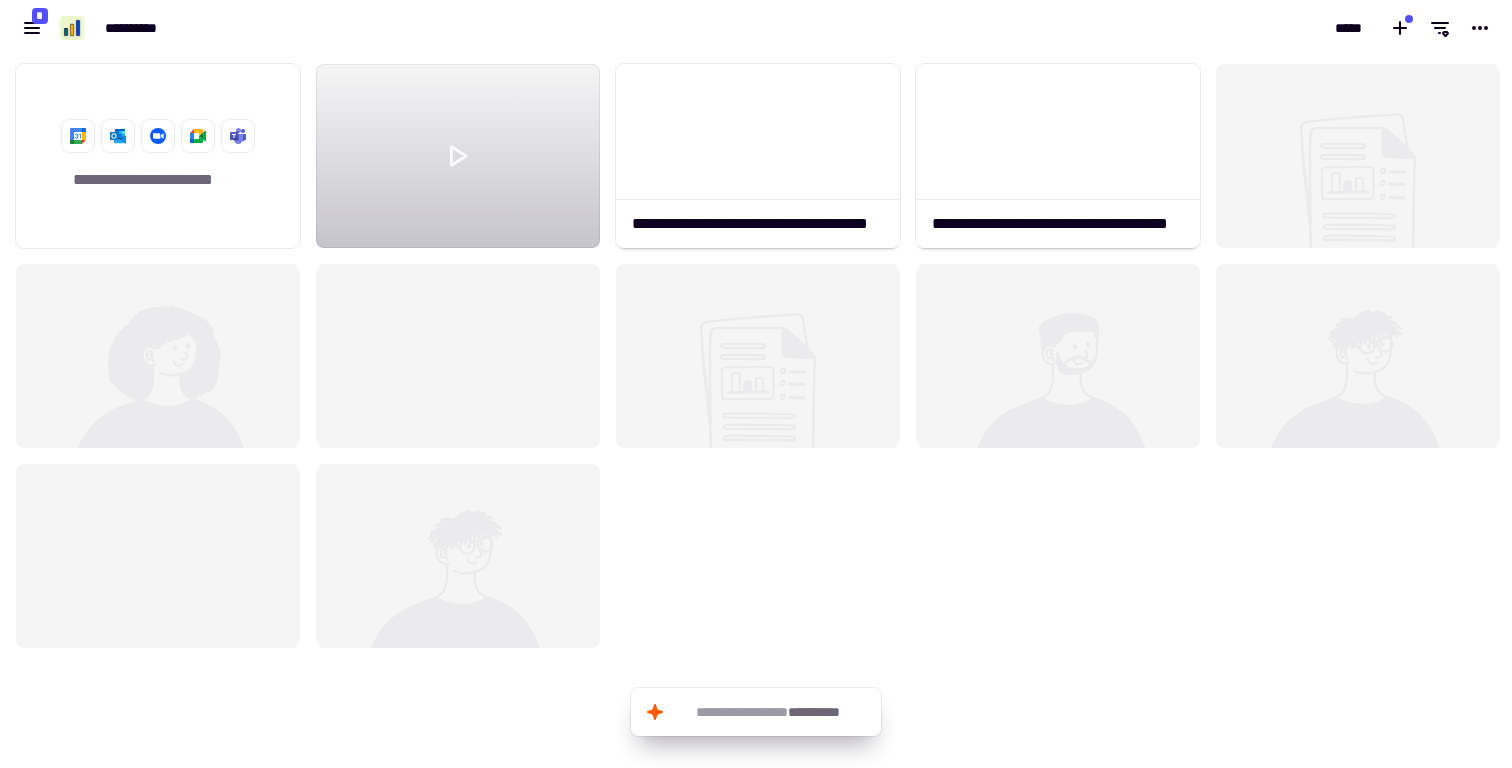 click on "*****" at bounding box center [1134, 28] 